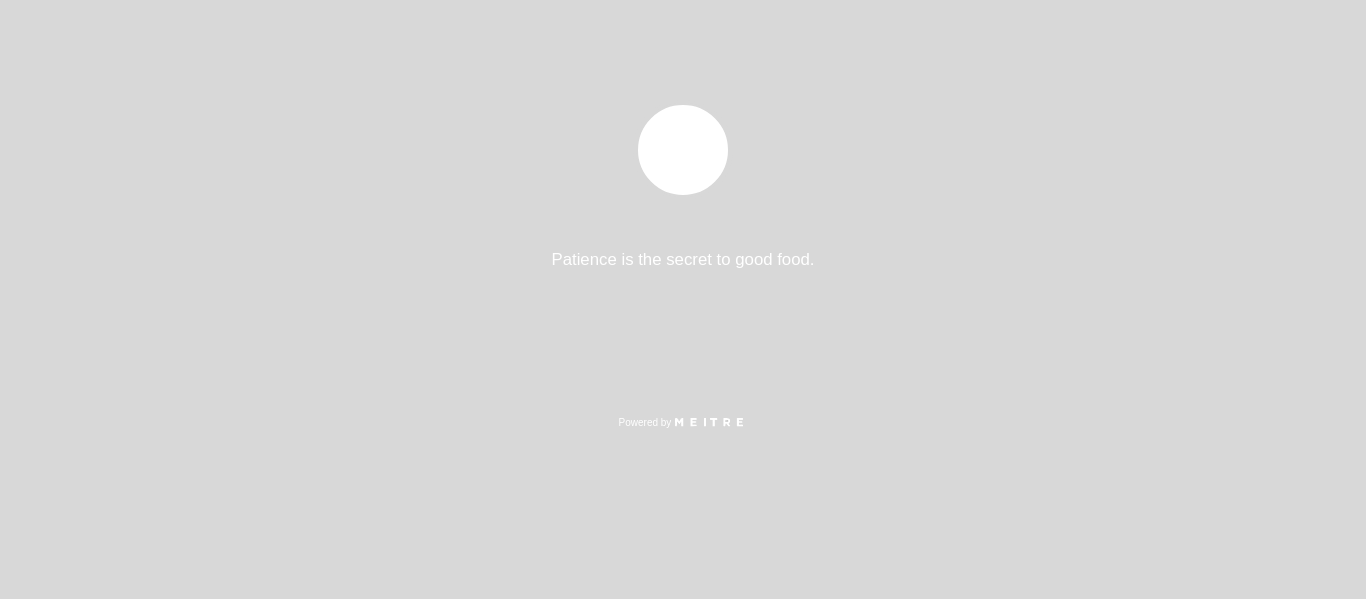 select on "pt" 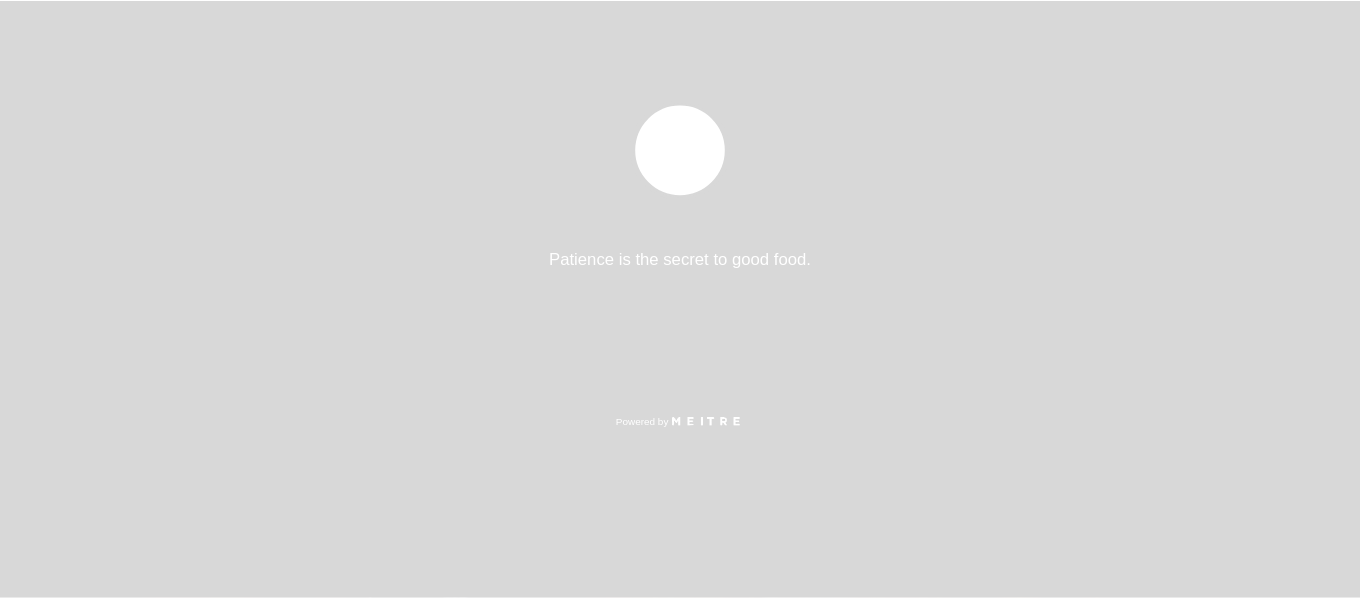 scroll, scrollTop: 0, scrollLeft: 0, axis: both 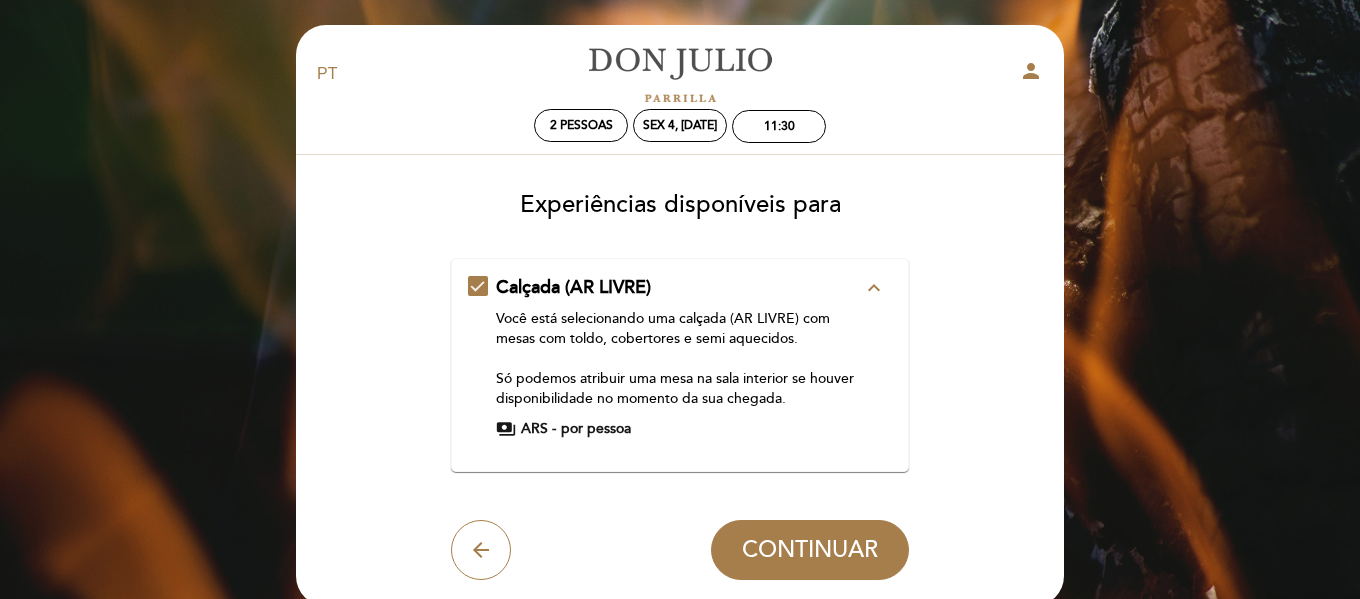 click on "Calçada (AR LIVRE)
expand_less
Você está selecionando uma calçada (AR LIVRE) com mesas com toldo, cobertores e semi aquecidos.
Só podemos atribuir uma mesa na sala interior se houver disponibilidade no momento da sua chegada.
payments
ARS -
por pessoa" at bounding box center (680, 357) 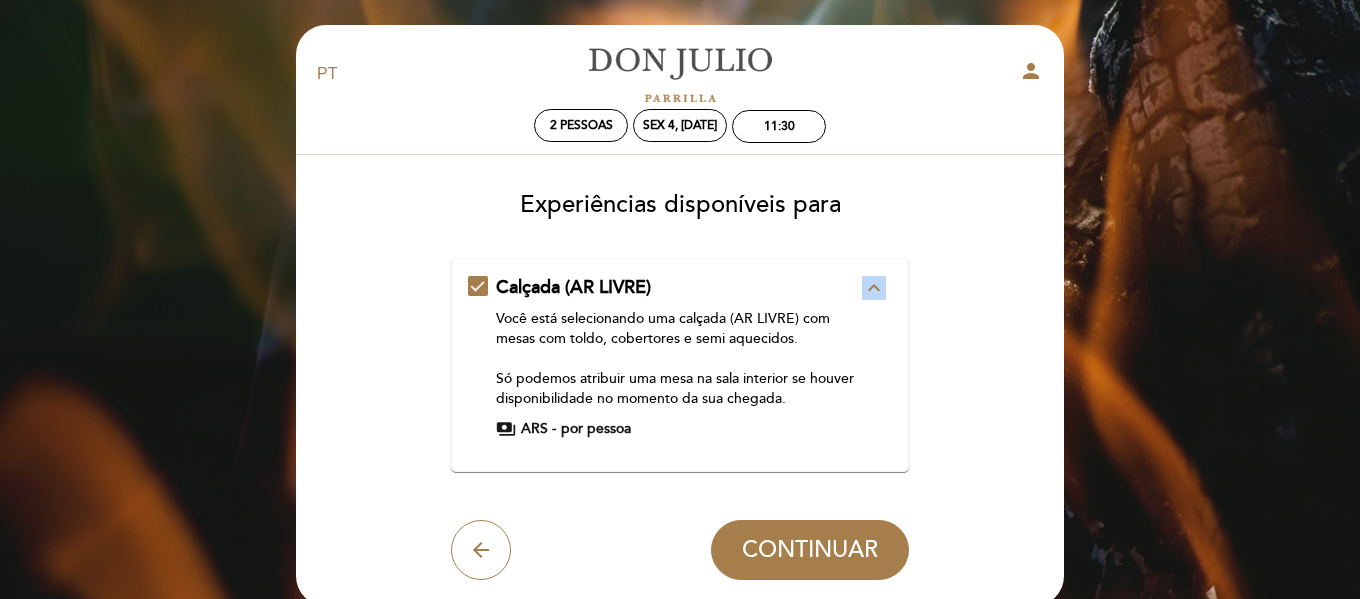 click on "expand_less" at bounding box center [874, 288] 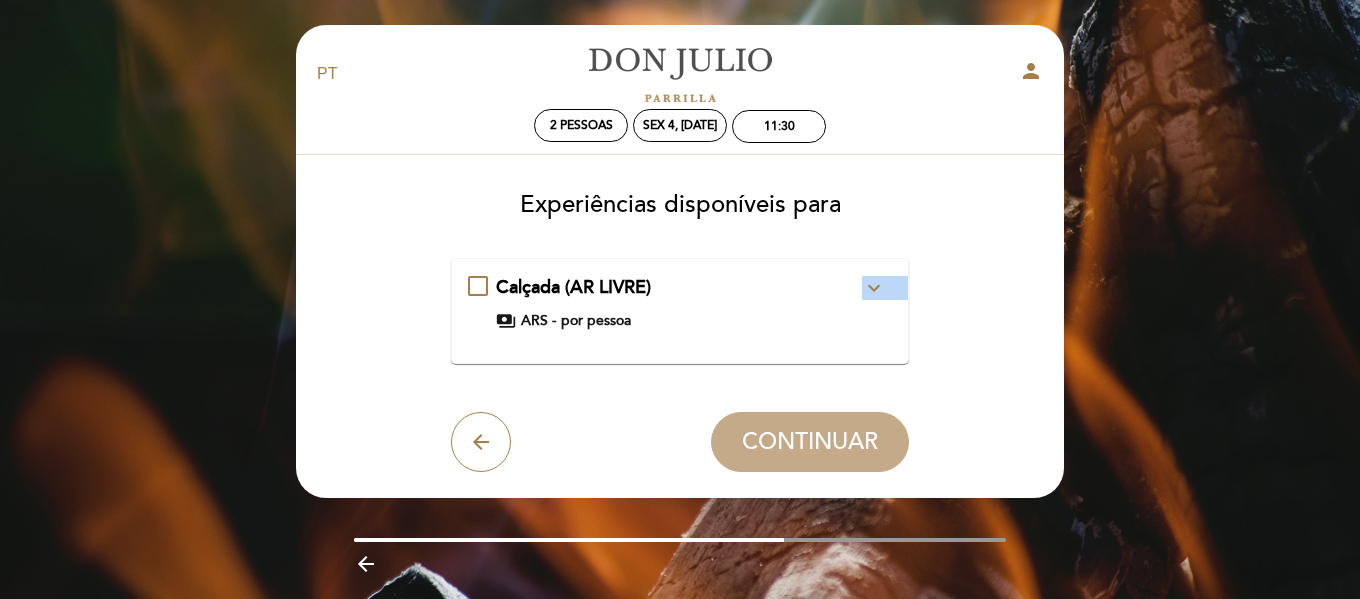 click on "expand_more" at bounding box center (874, 288) 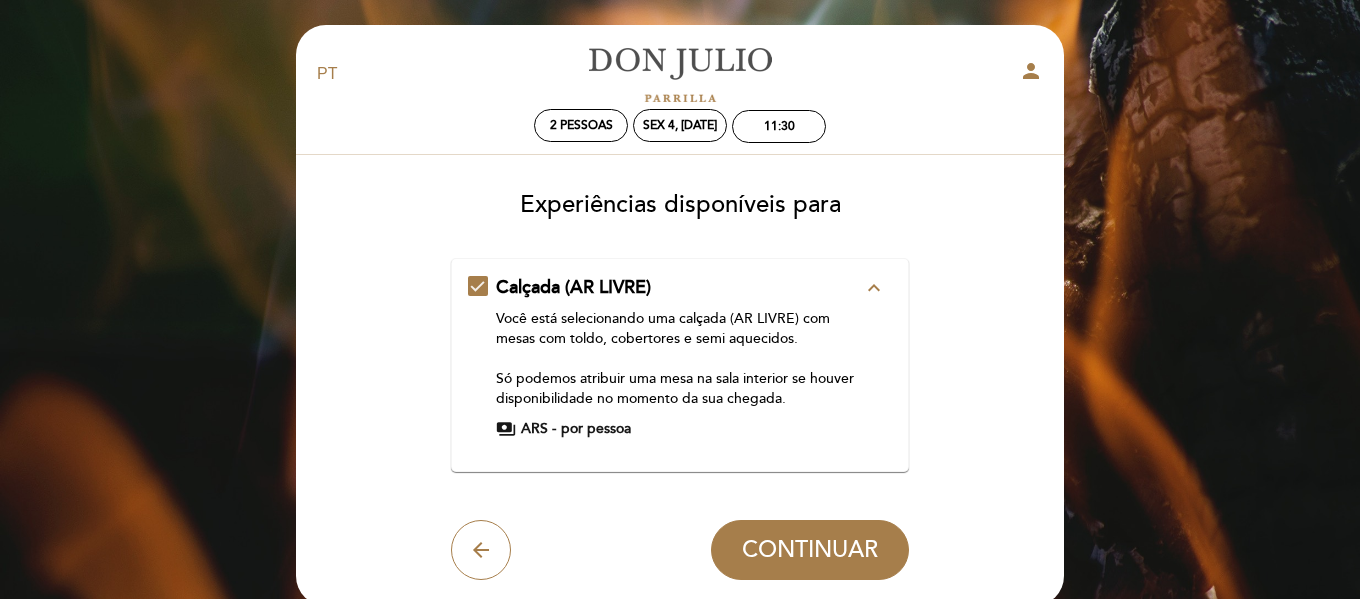 click on "payments
ARS -
por pessoa" at bounding box center [679, 429] 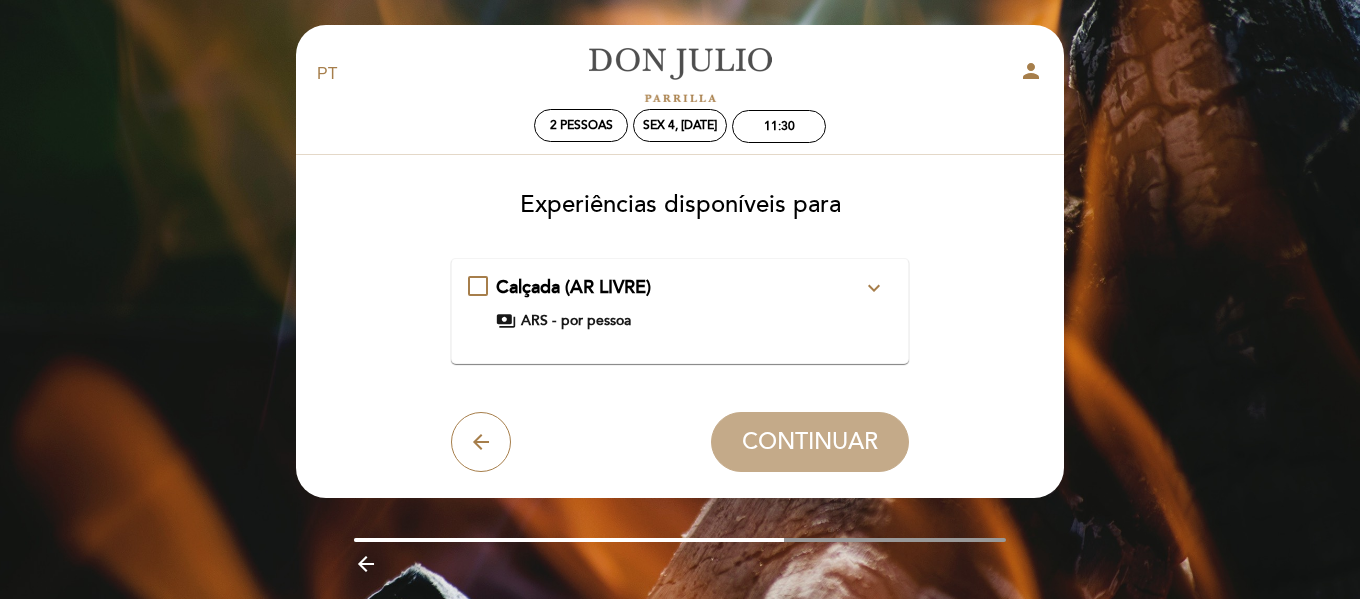 click on "por pessoa" at bounding box center [596, 321] 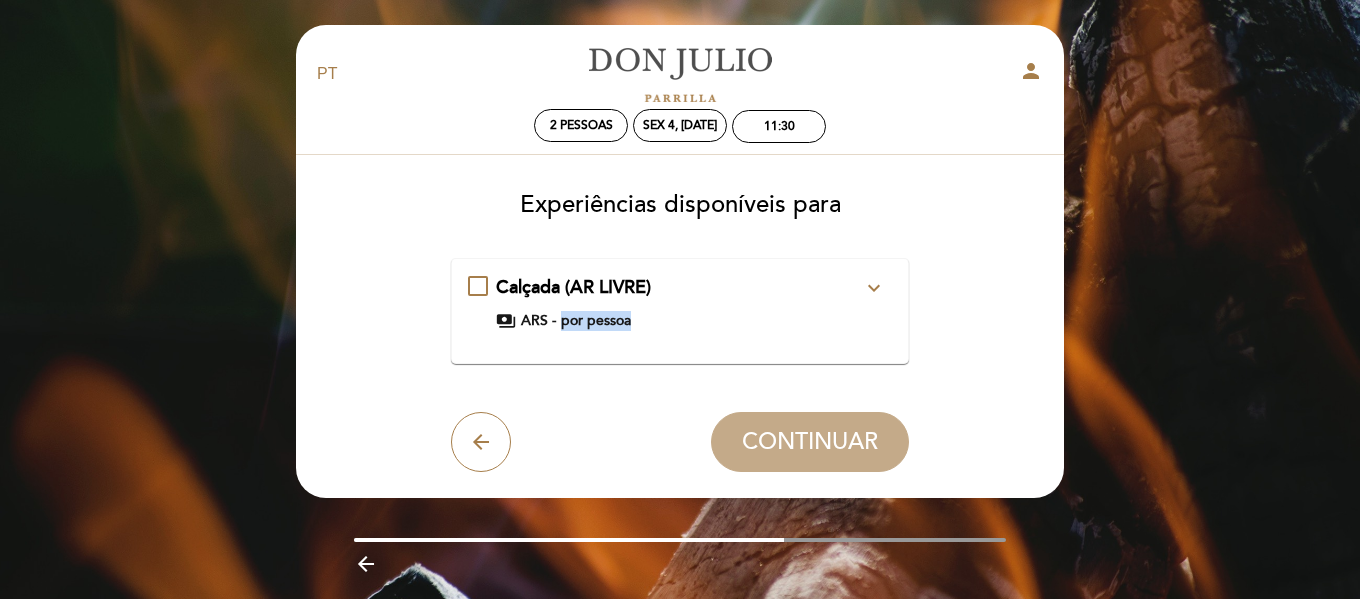 click on "por pessoa" at bounding box center (596, 321) 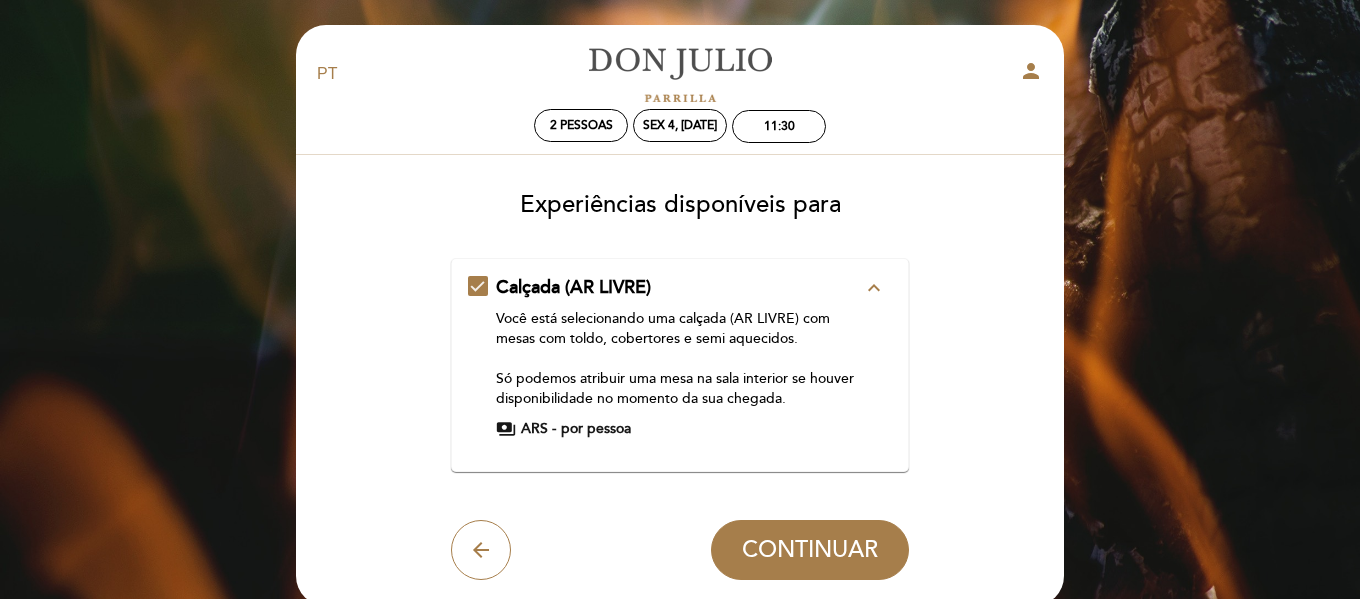 click on "payments" at bounding box center [506, 429] 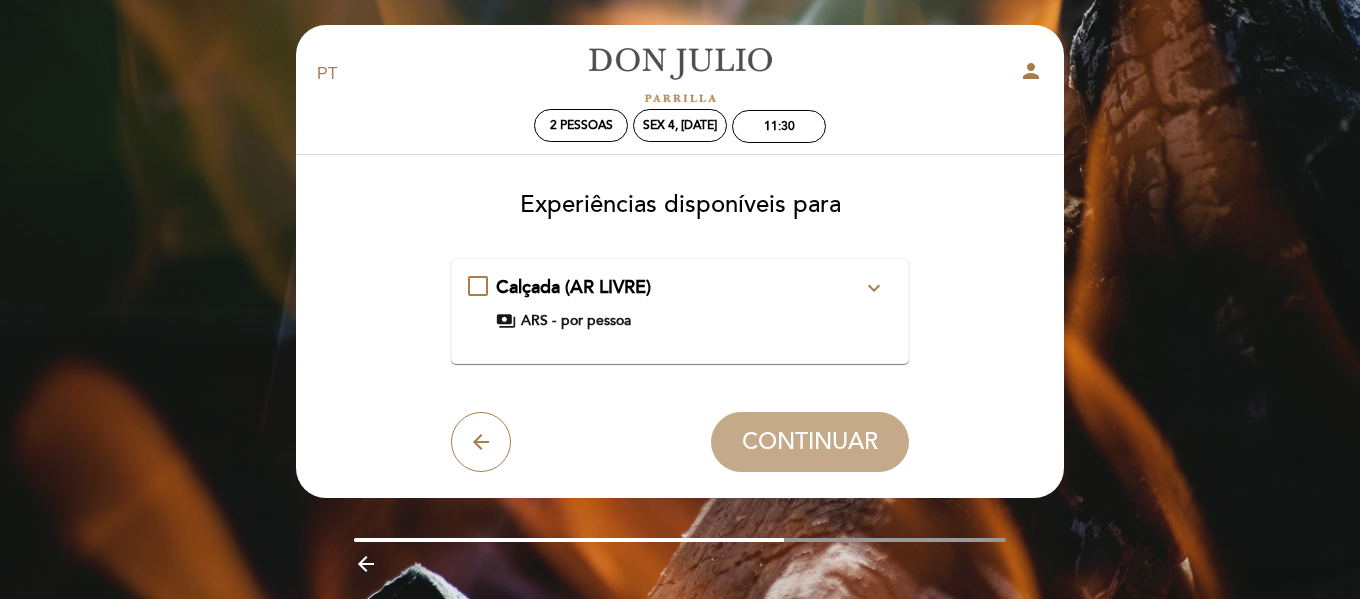 click on "Calçada (AR LIVRE)
expand_more
Você está selecionando uma calçada (AR LIVRE) com mesas com toldo, cobertores e semi aquecidos.
Só podemos atribuir uma mesa na sala interior se houver disponibilidade no momento da sua chegada.
payments
ARS -
por pessoa" at bounding box center (680, 311) 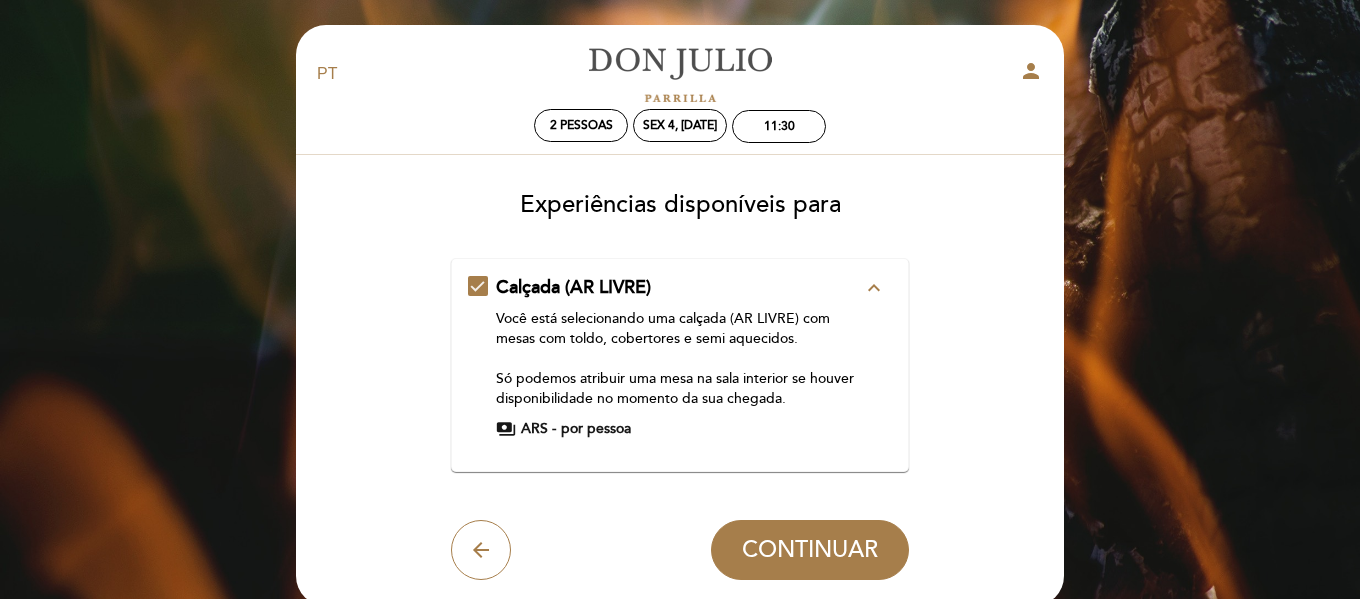 drag, startPoint x: 907, startPoint y: 283, endPoint x: 912, endPoint y: 314, distance: 31.400637 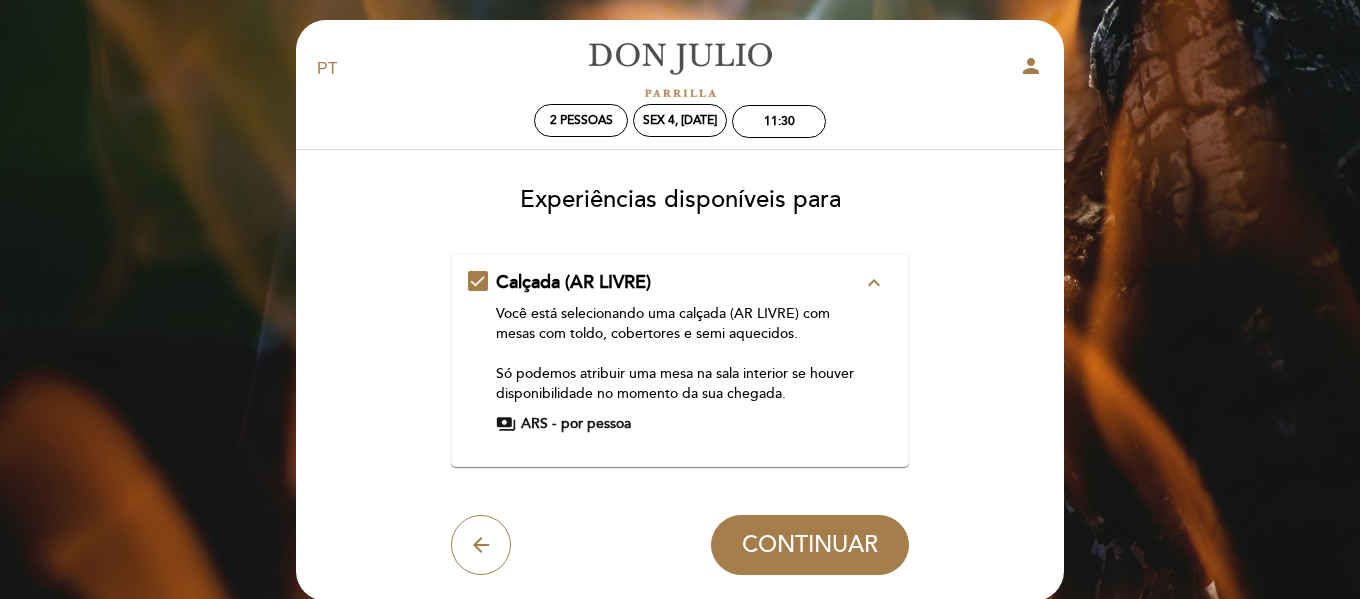 scroll, scrollTop: 0, scrollLeft: 0, axis: both 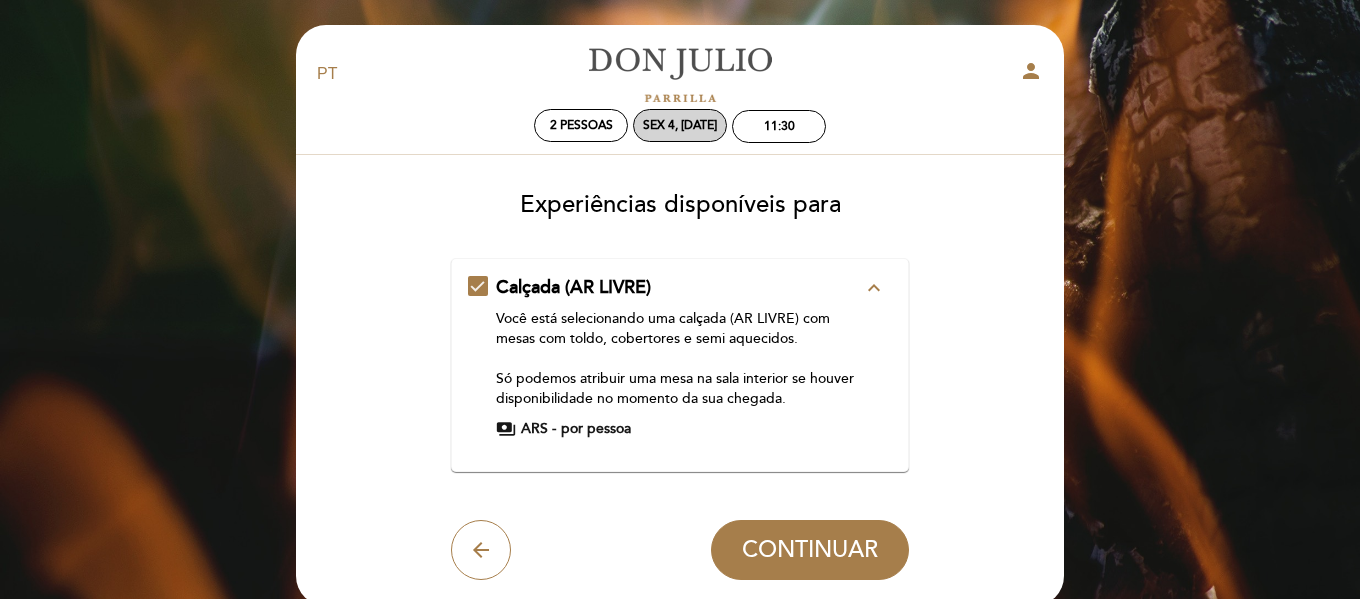 click on "Sex
4,
[DATE]" at bounding box center [680, 125] 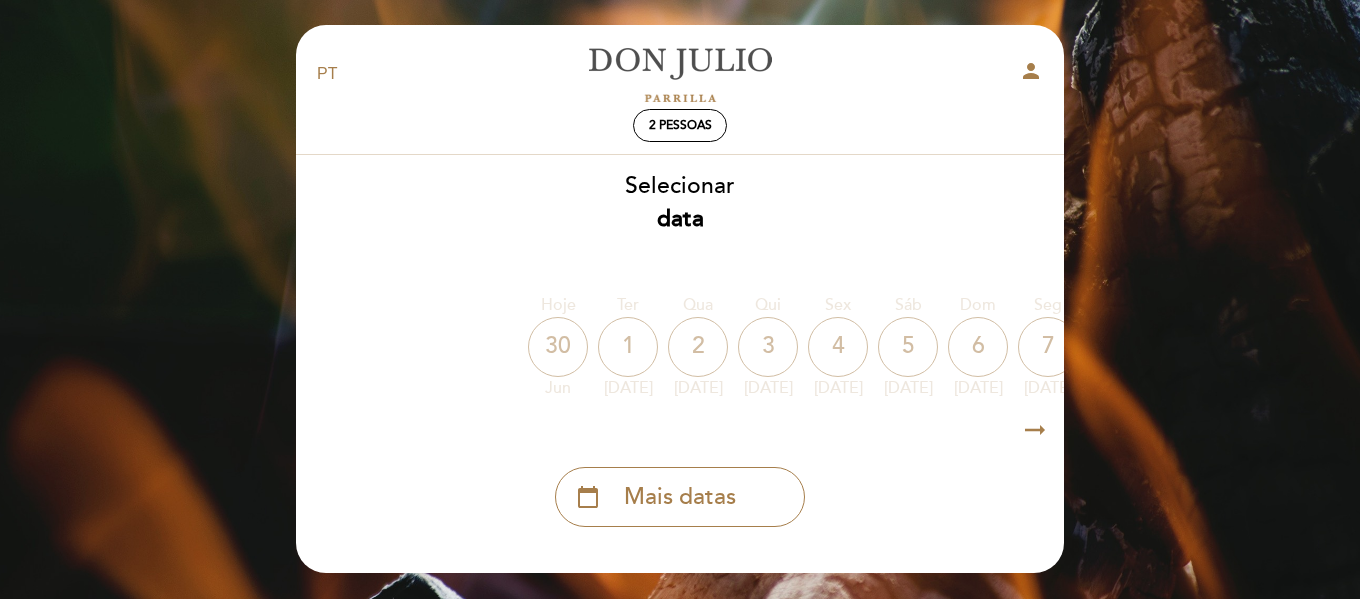 click on "arrow_right_alt" at bounding box center (1035, 430) 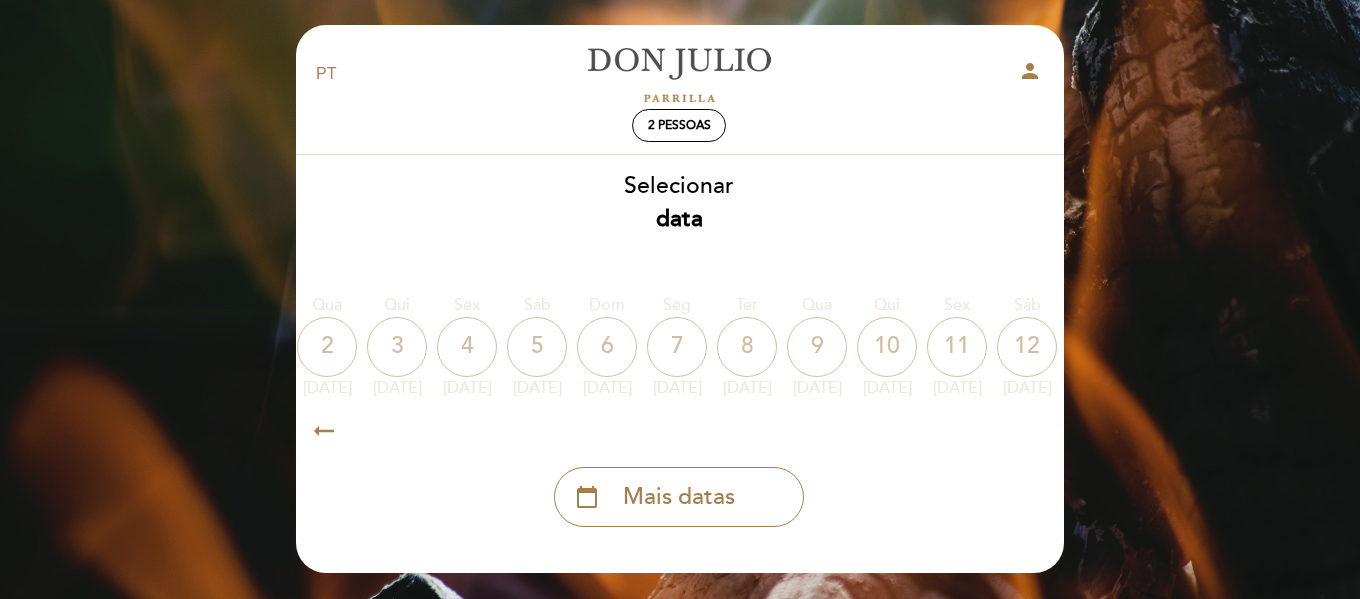 scroll, scrollTop: 0, scrollLeft: 583, axis: horizontal 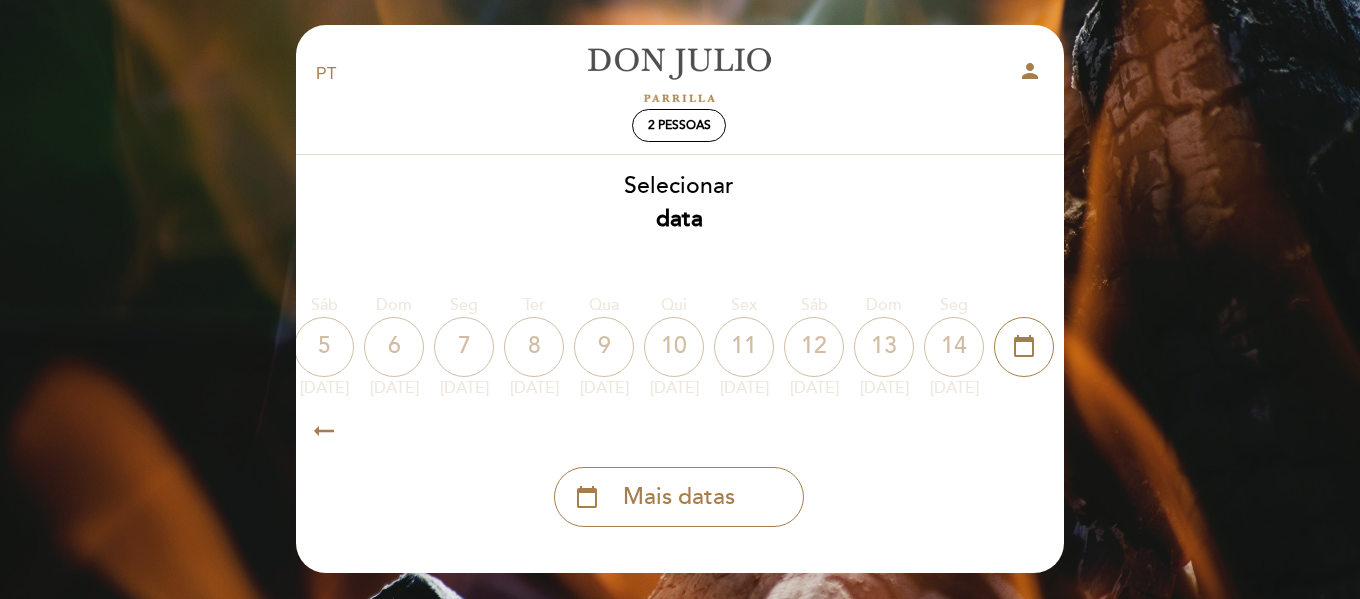 click on "arrow_right_alt" at bounding box center (324, 430) 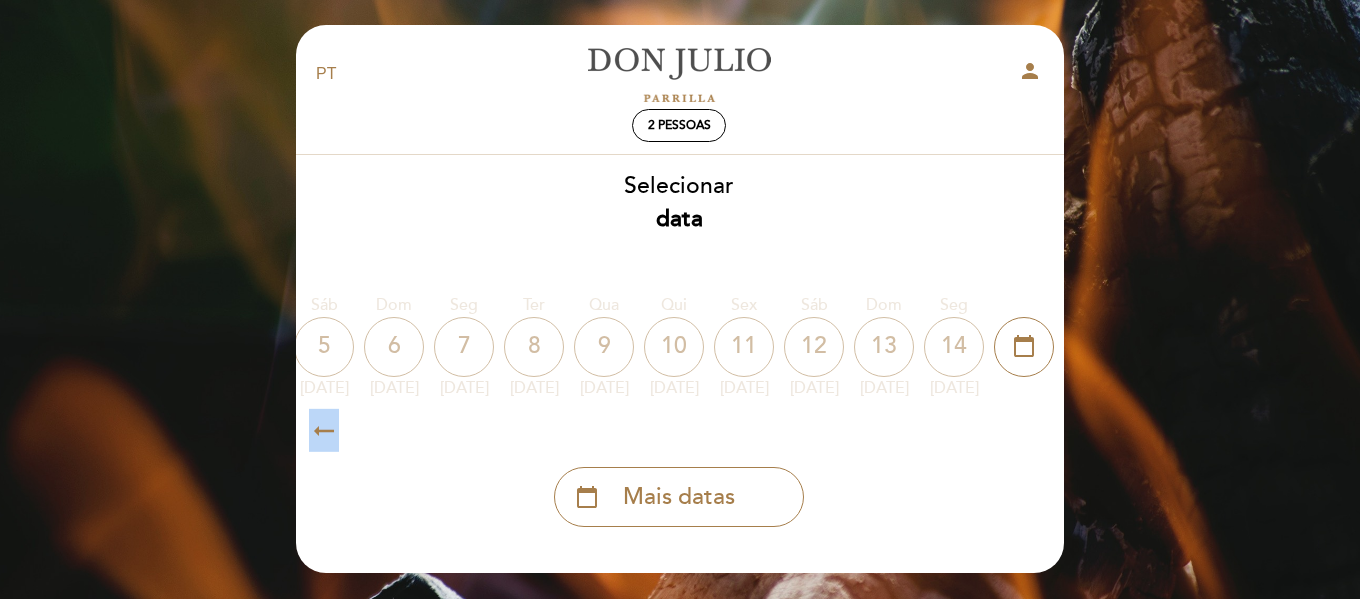 click on "arrow_right_alt" at bounding box center [324, 430] 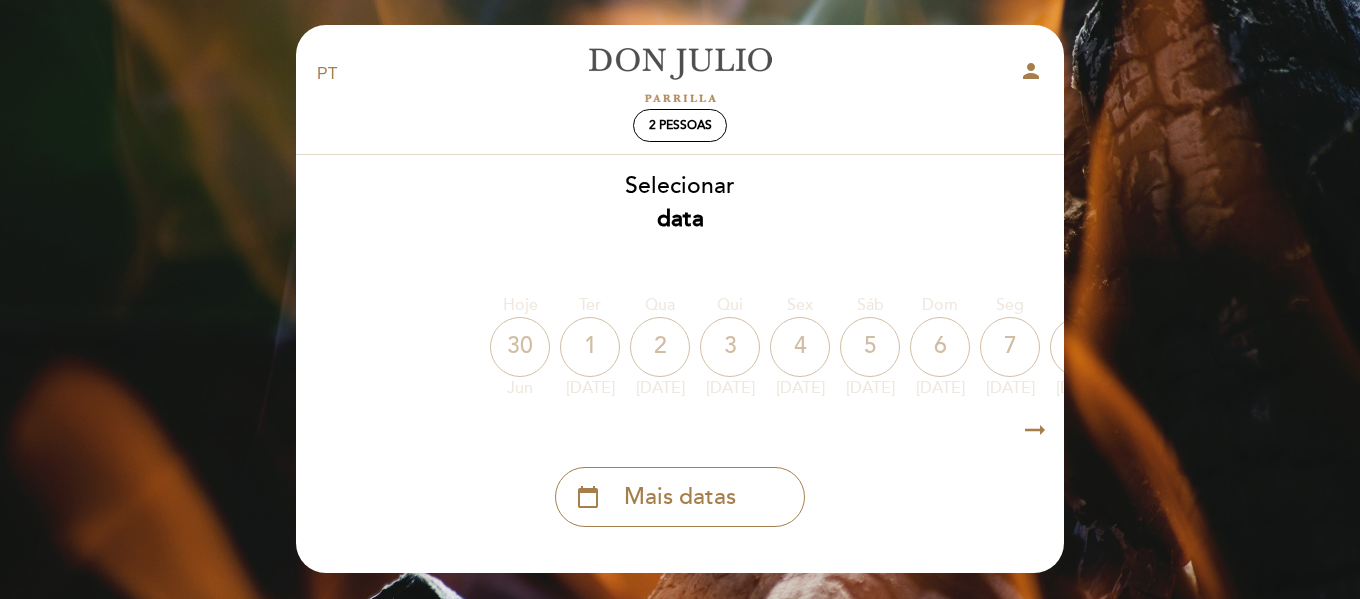 scroll, scrollTop: 0, scrollLeft: 5, axis: horizontal 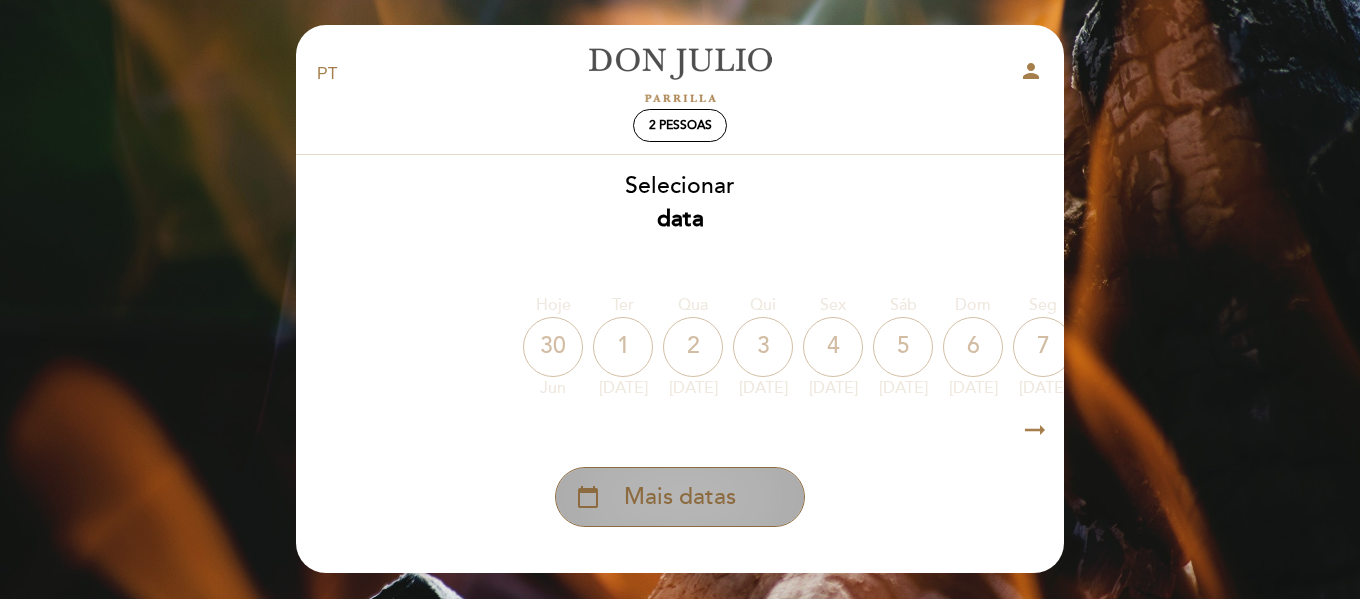 click on "Mais datas" at bounding box center [680, 497] 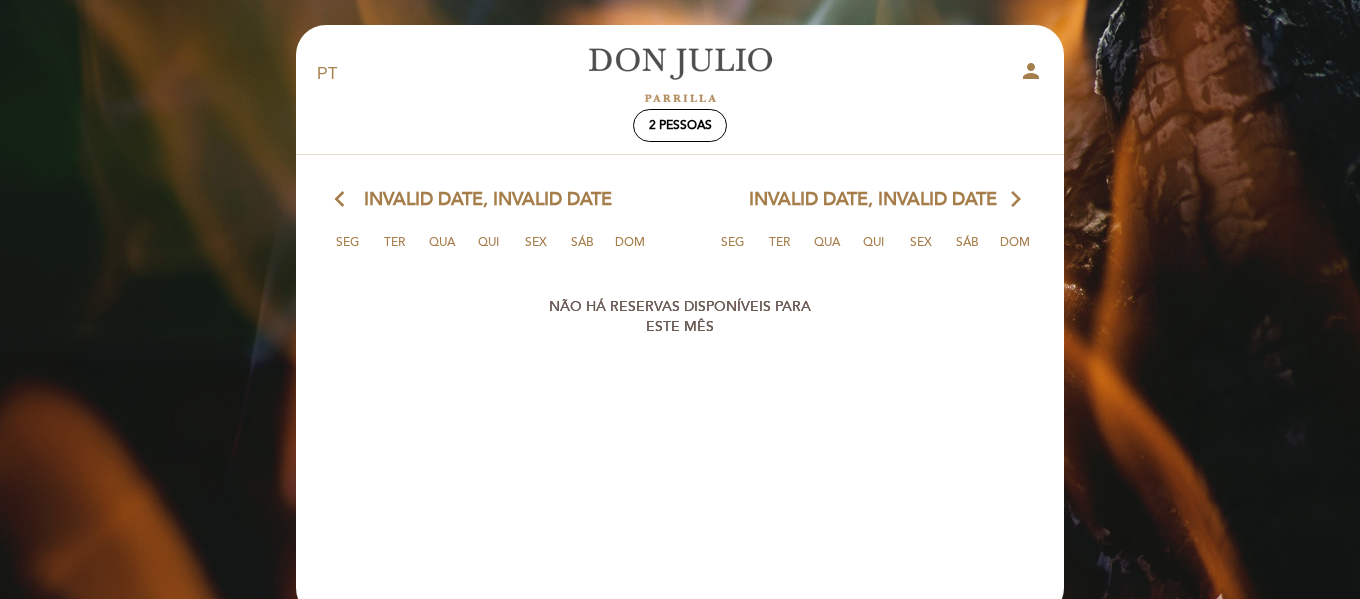 click on "arrow_forward_ios" at bounding box center [1016, 200] 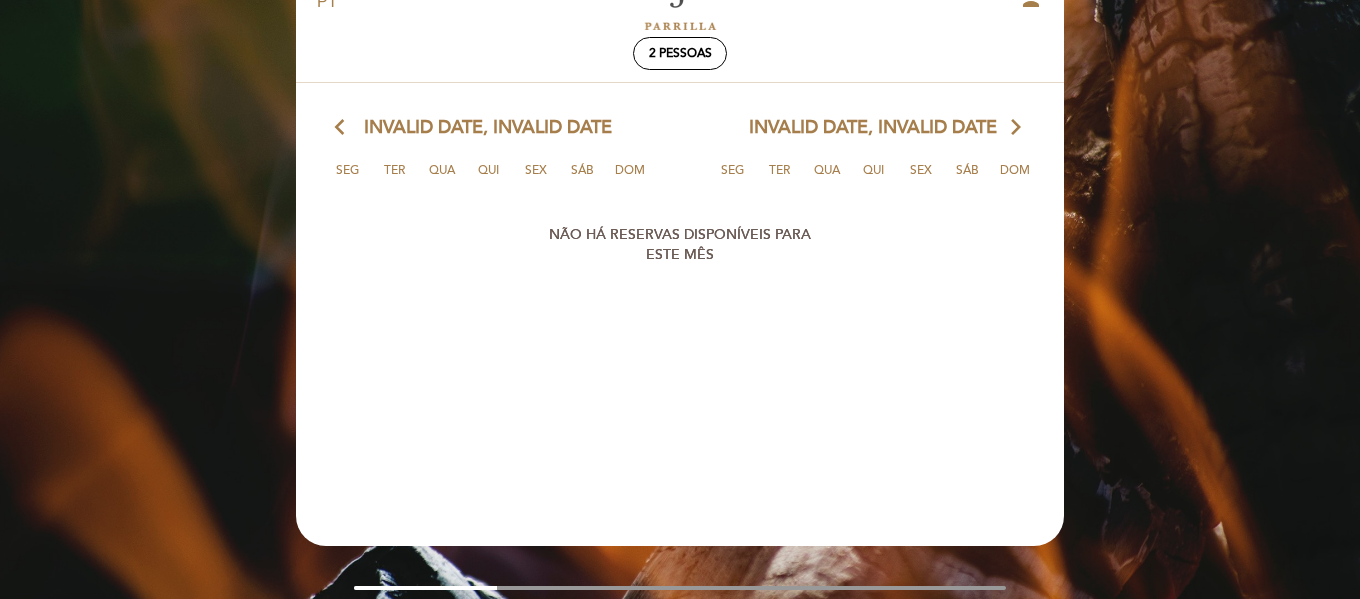 scroll, scrollTop: 0, scrollLeft: 0, axis: both 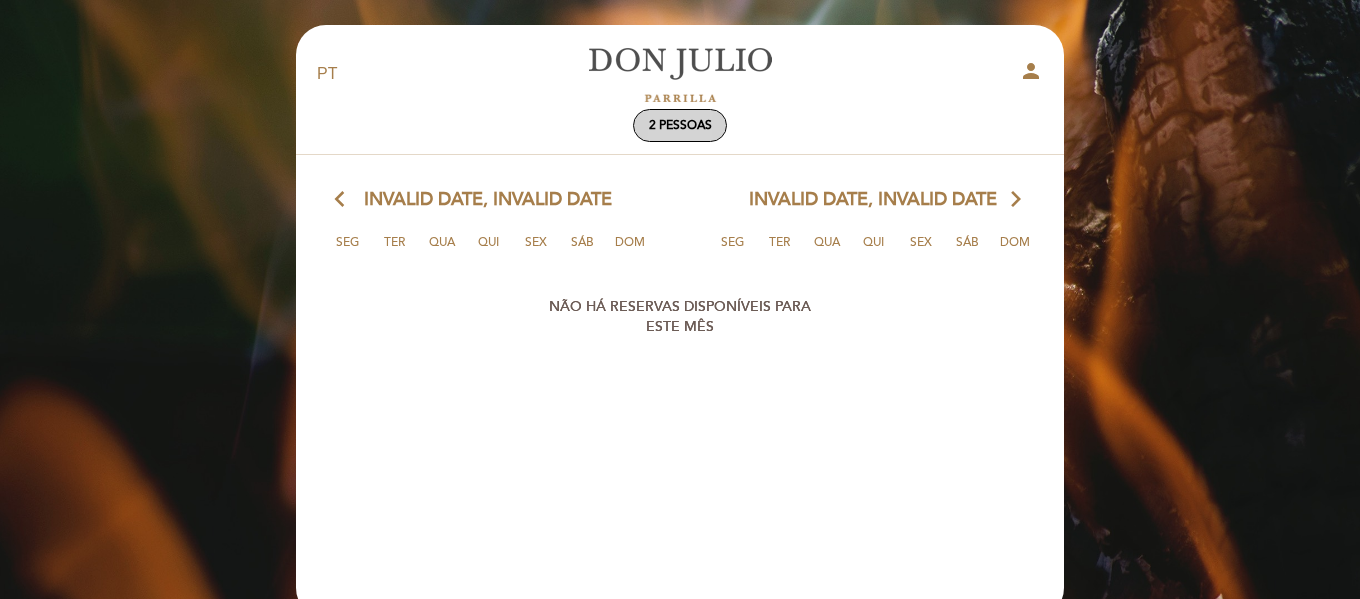 click on "2 pessoas" at bounding box center (680, 125) 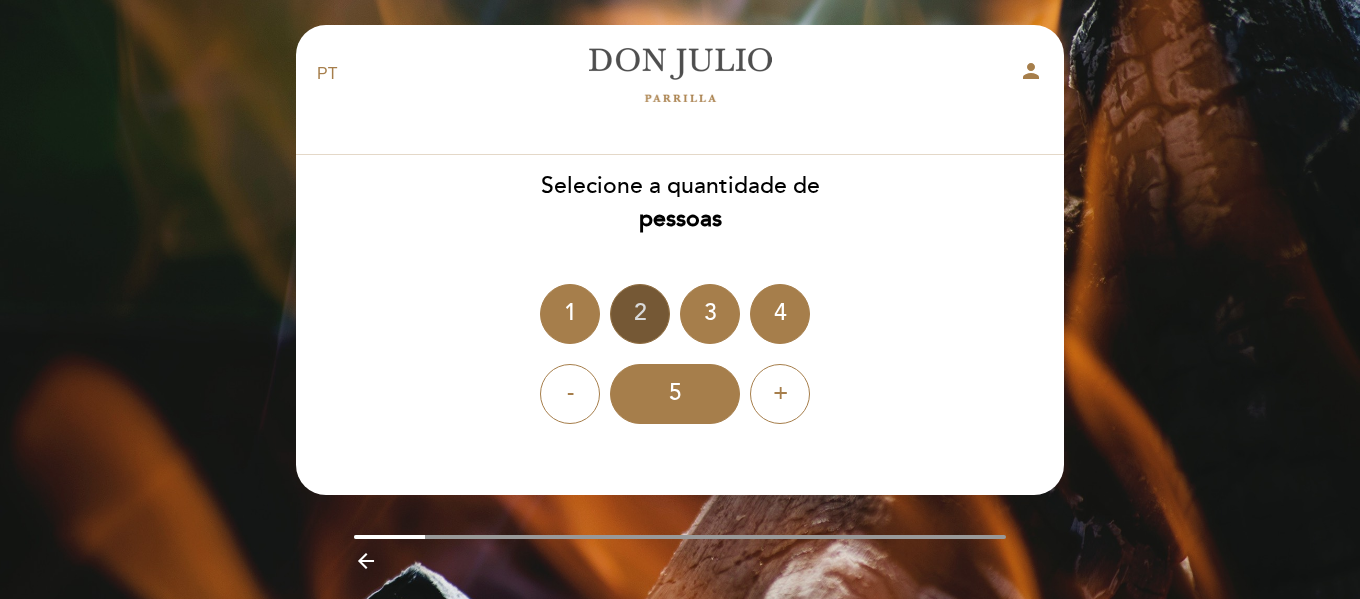 click on "2" at bounding box center (640, 314) 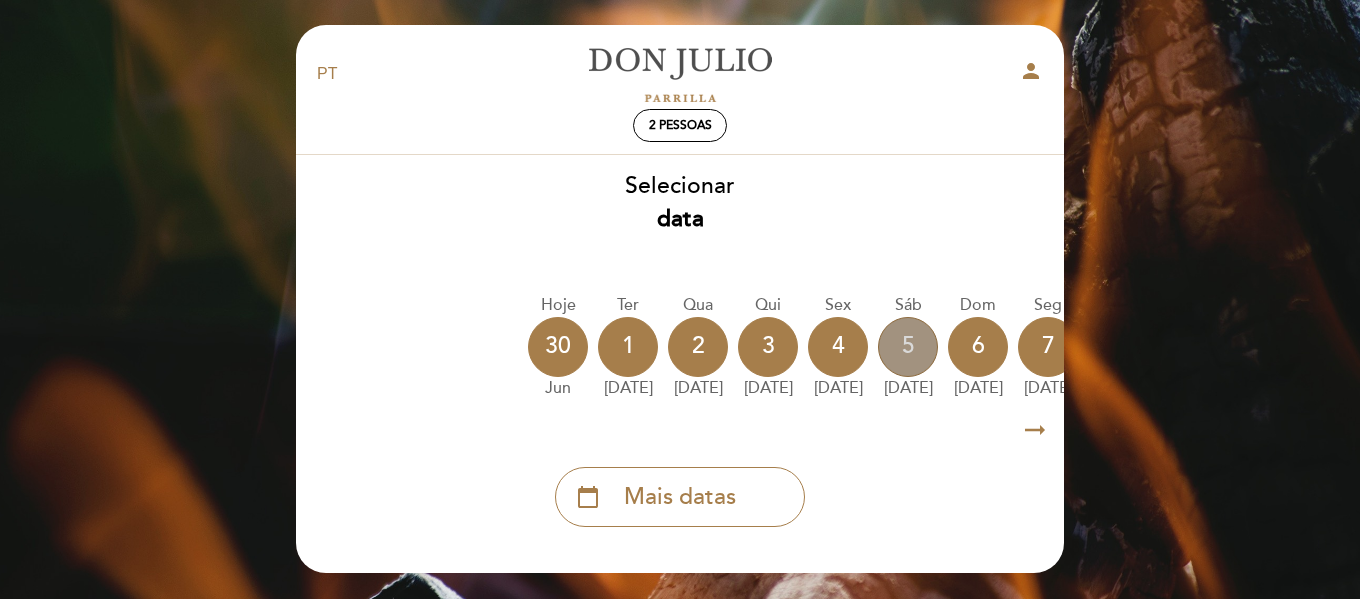 click on "5" at bounding box center (908, 347) 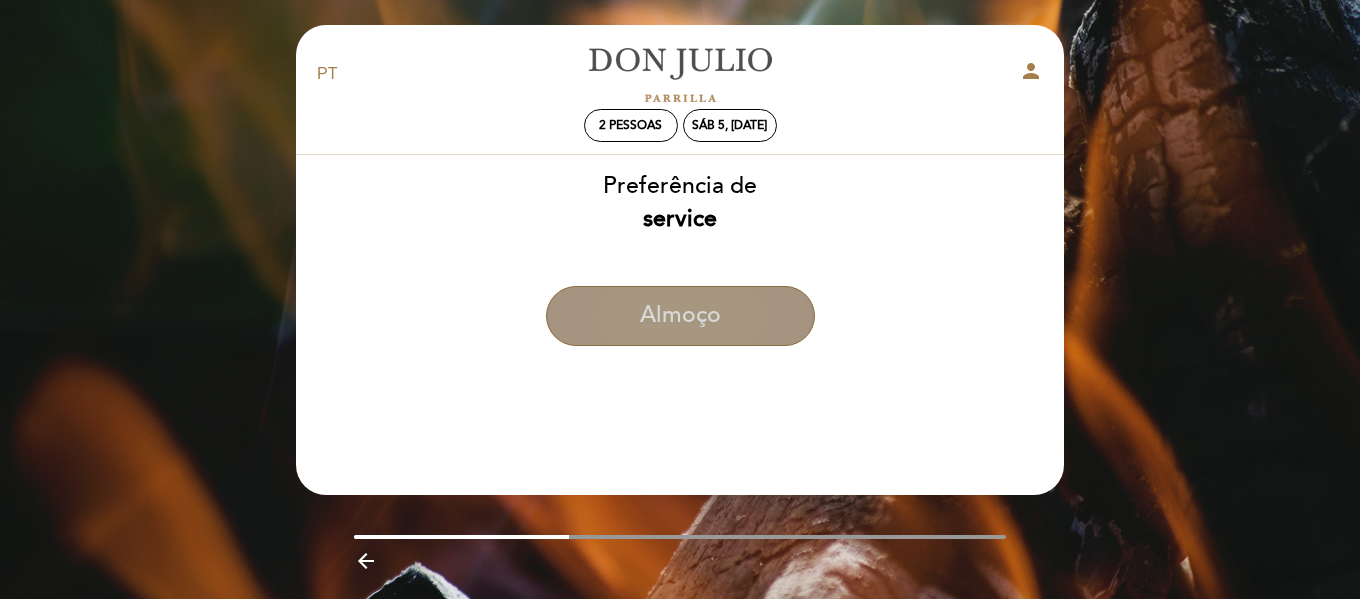 click on "Almoço" at bounding box center [680, 316] 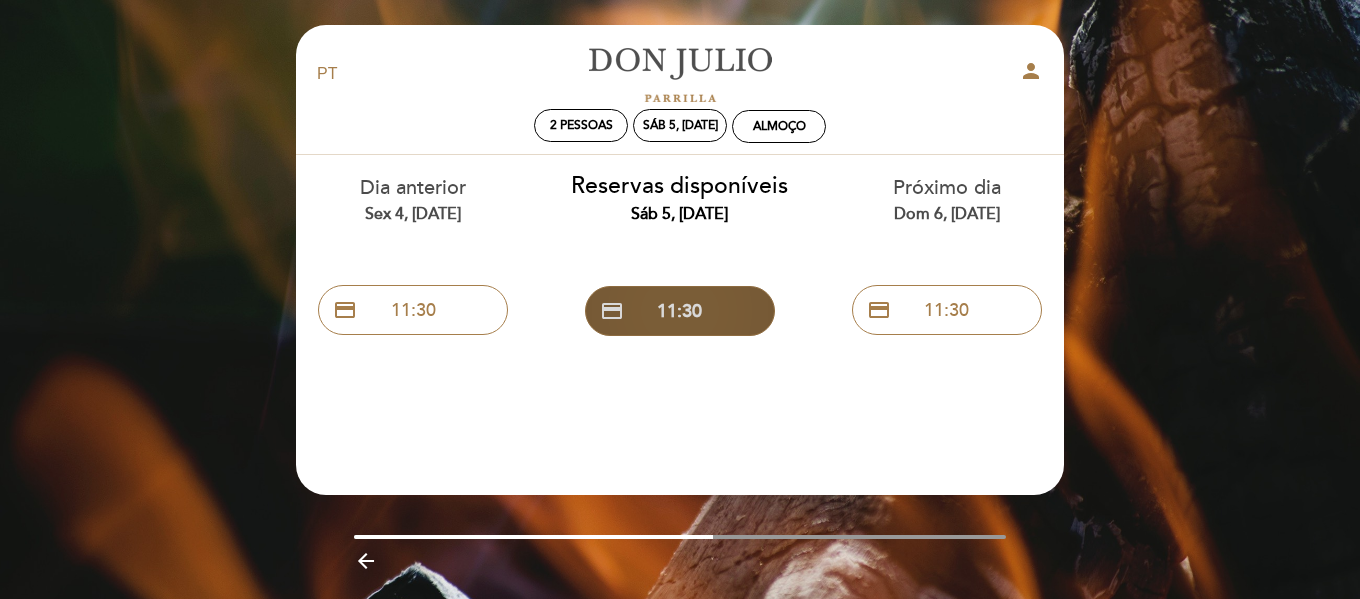 click on "credit_card
11:30" at bounding box center (680, 311) 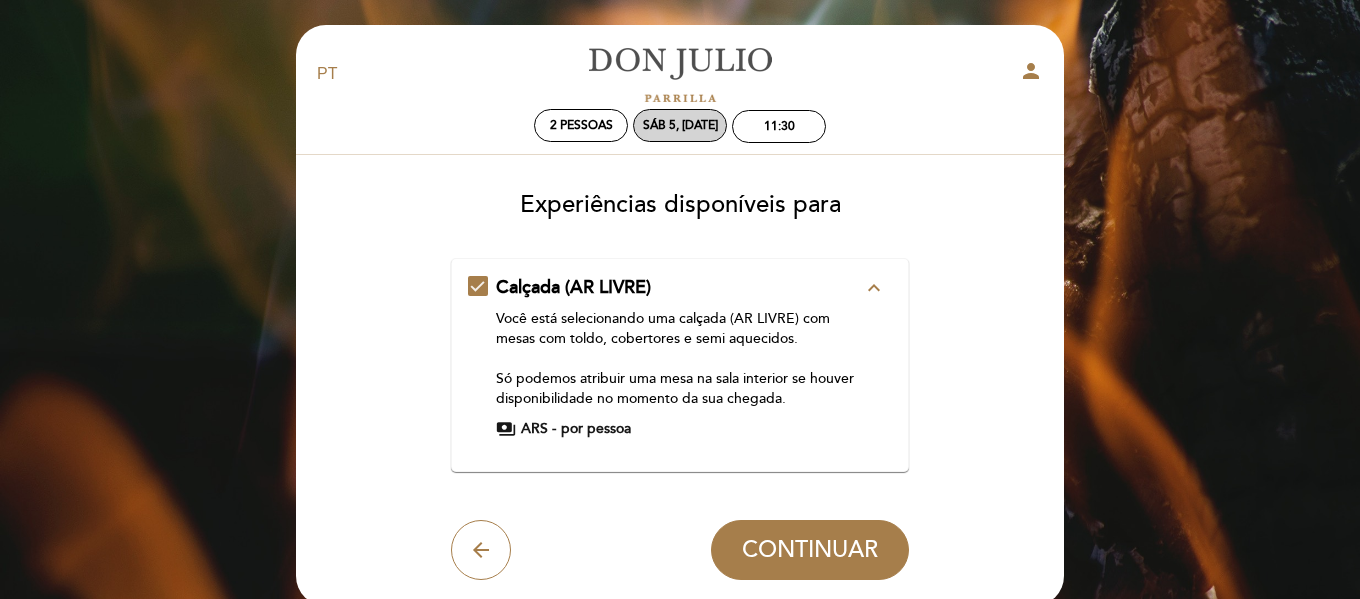 click on "Sáb
5,
[DATE]" at bounding box center (680, 125) 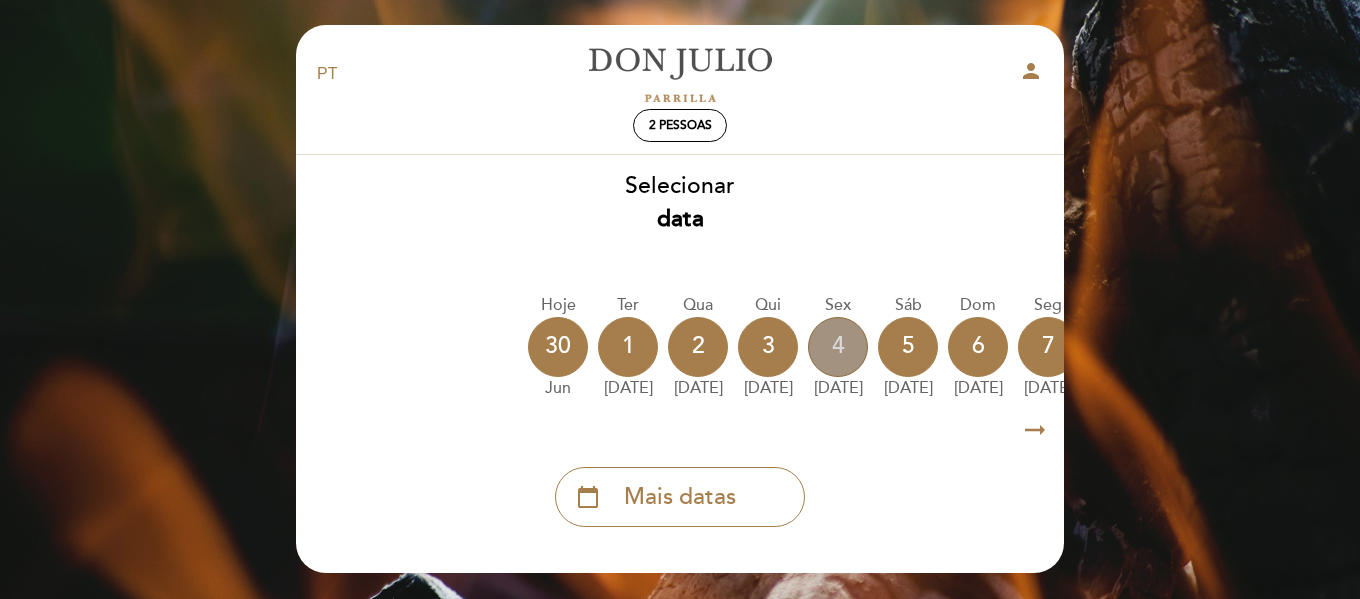 click on "4" at bounding box center (838, 347) 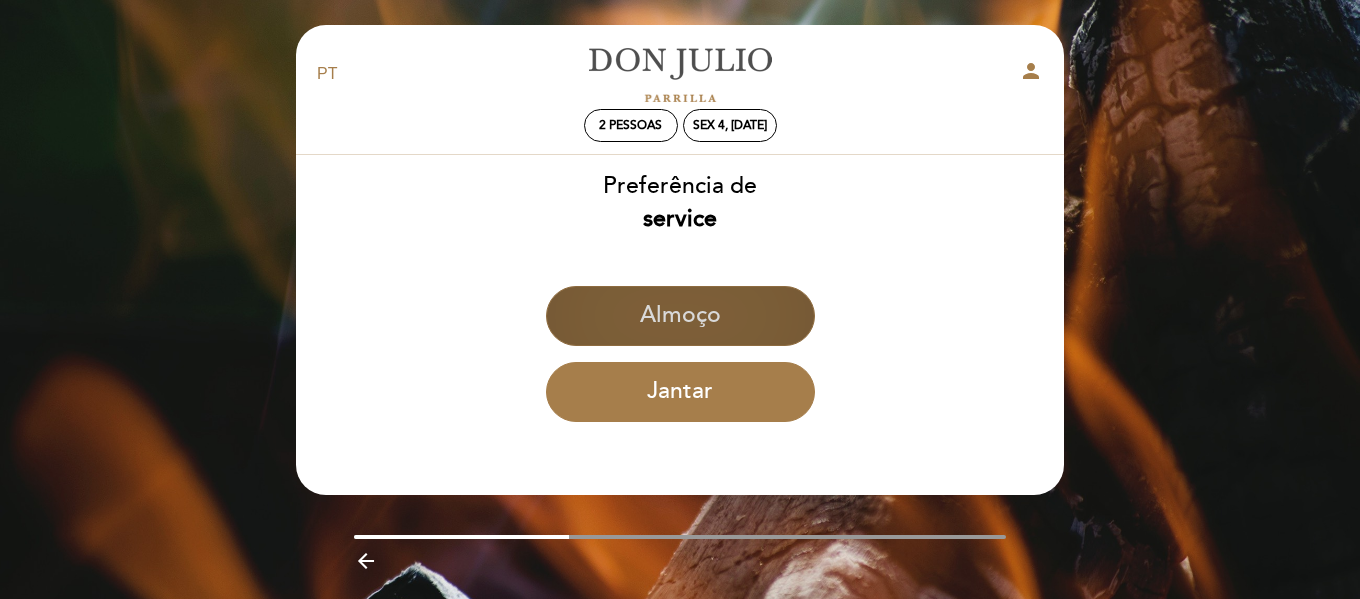 click on "Almoço" at bounding box center (680, 316) 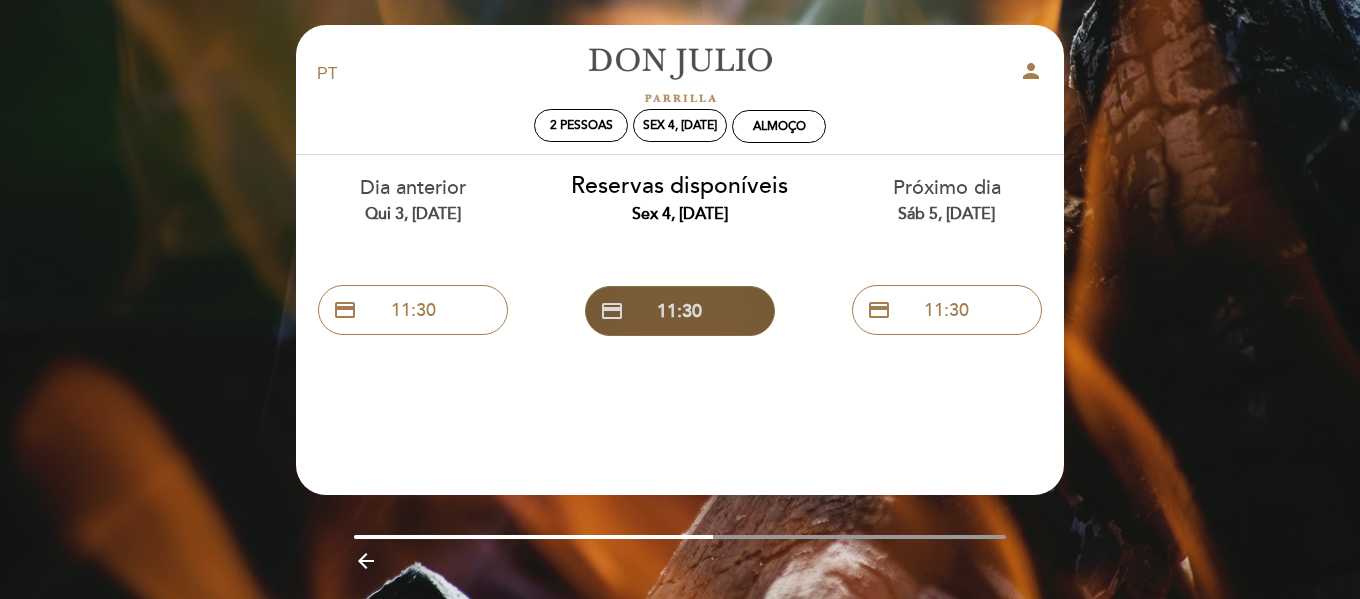 click on "credit_card
11:30" at bounding box center (680, 311) 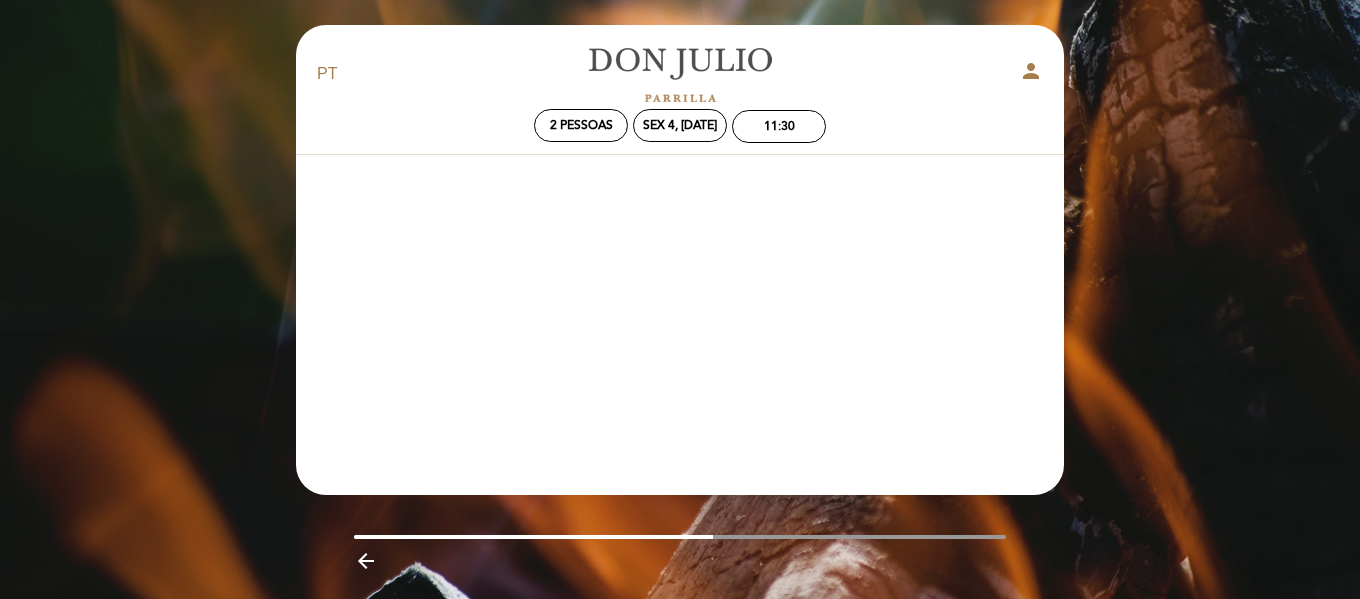click on "credit_card
11:30" at bounding box center [-320, 311] 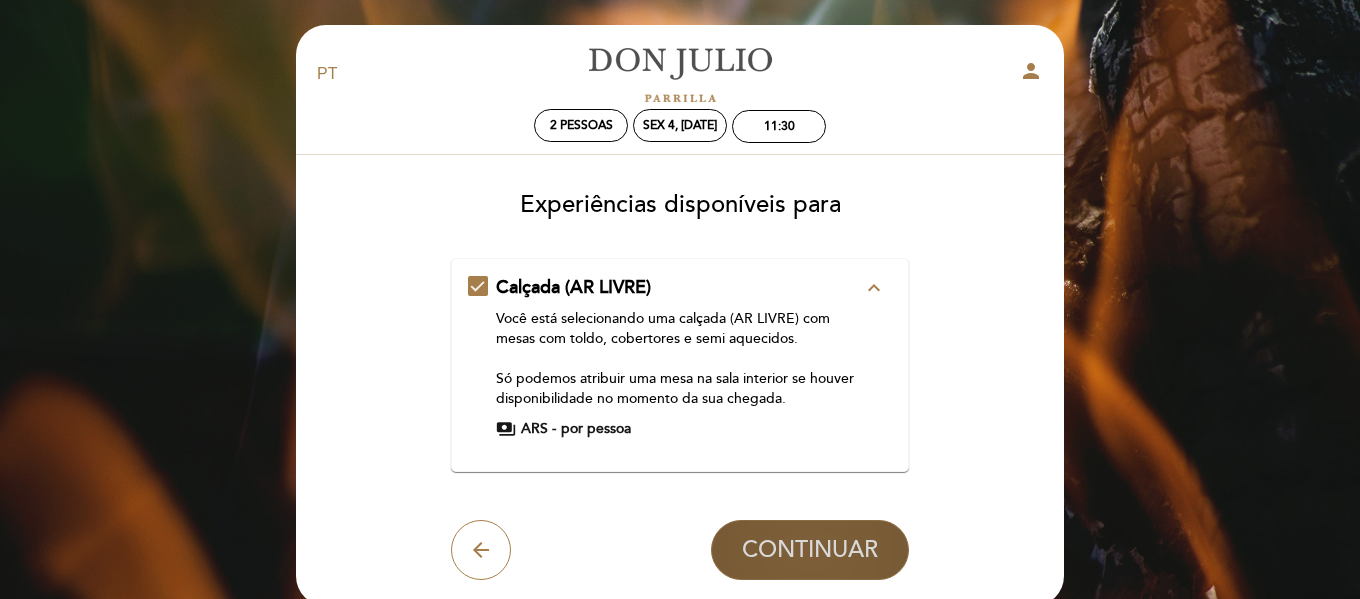 click on "CONTINUAR" at bounding box center (810, 550) 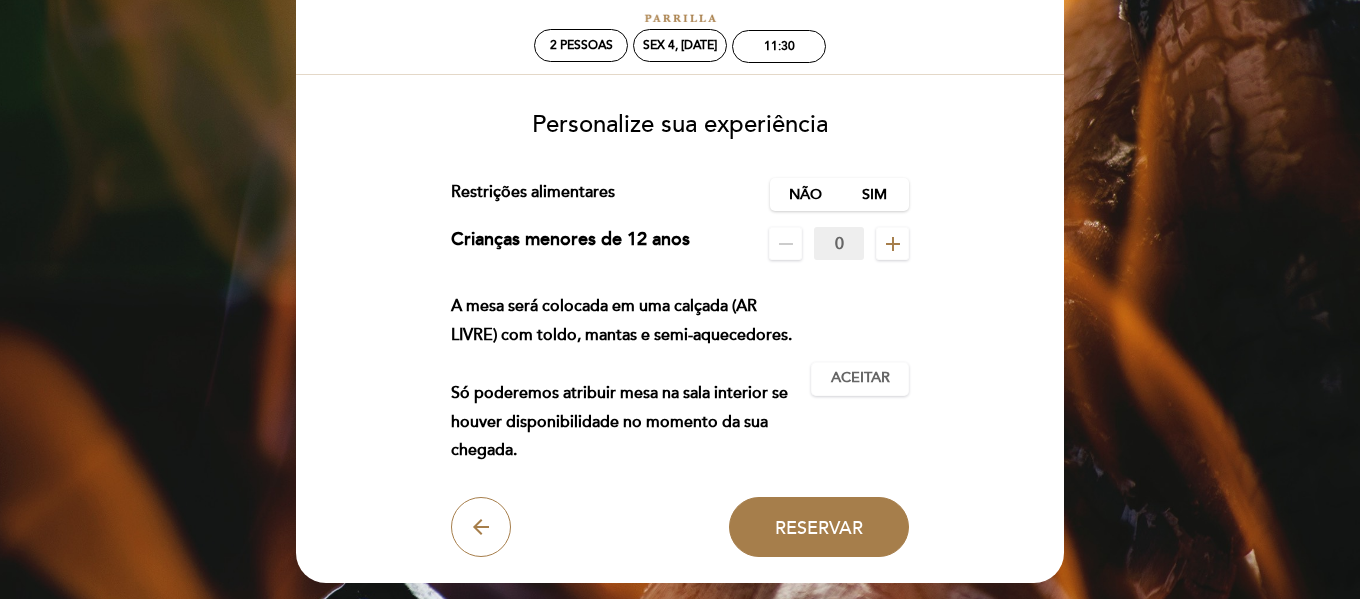 scroll, scrollTop: 120, scrollLeft: 0, axis: vertical 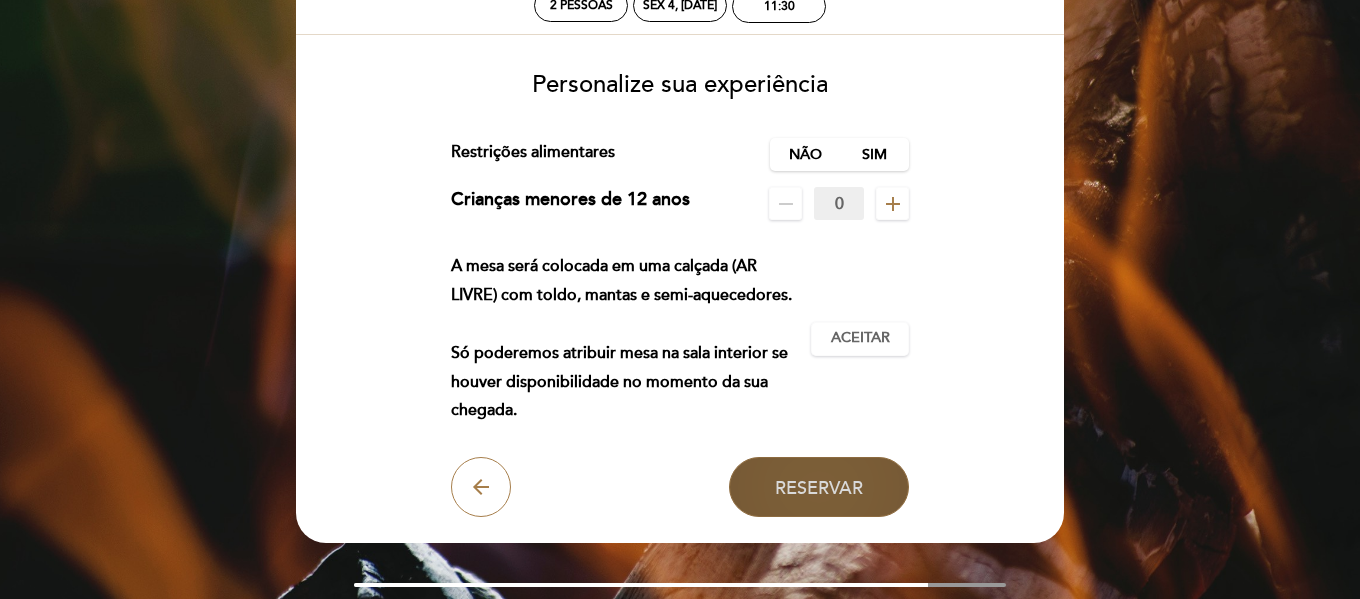 click on "Reservar" at bounding box center [819, 487] 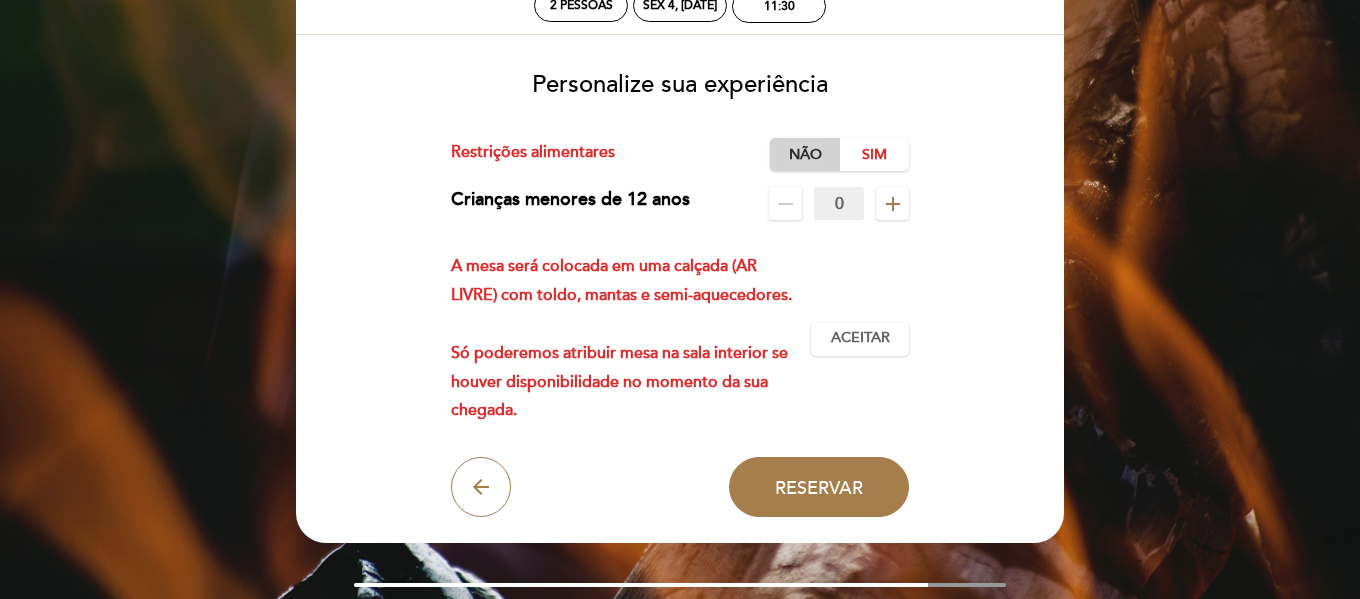 click on "Não" at bounding box center (805, 154) 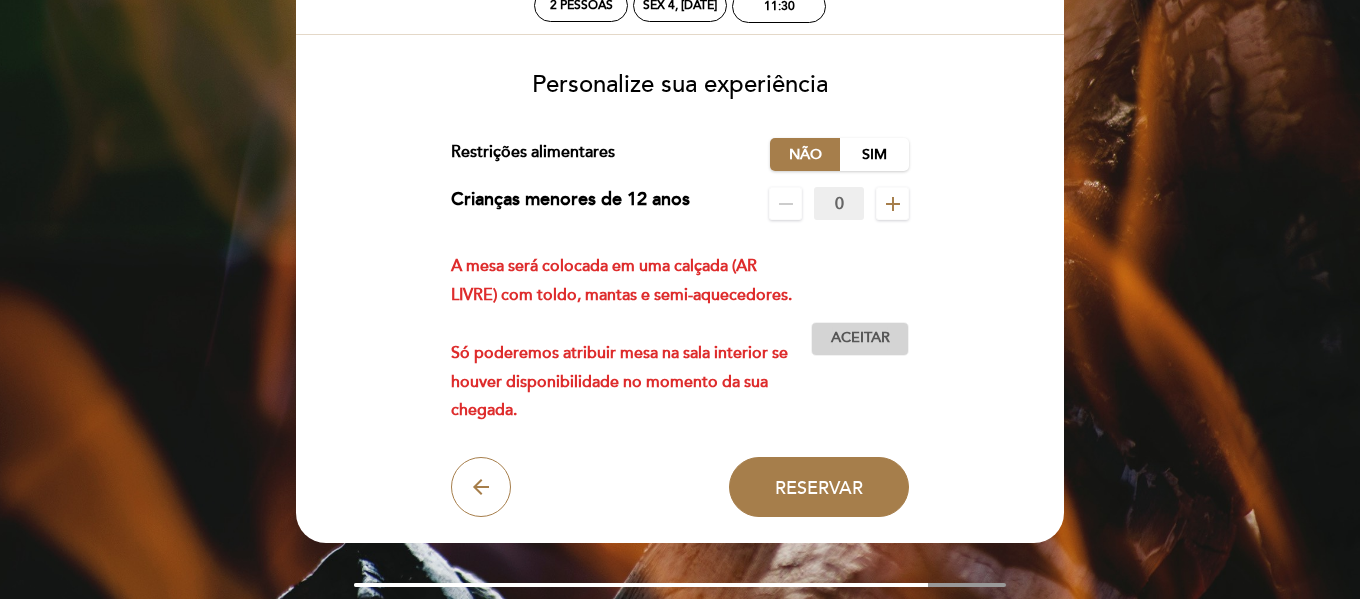 click on "Aceitar" at bounding box center (860, 338) 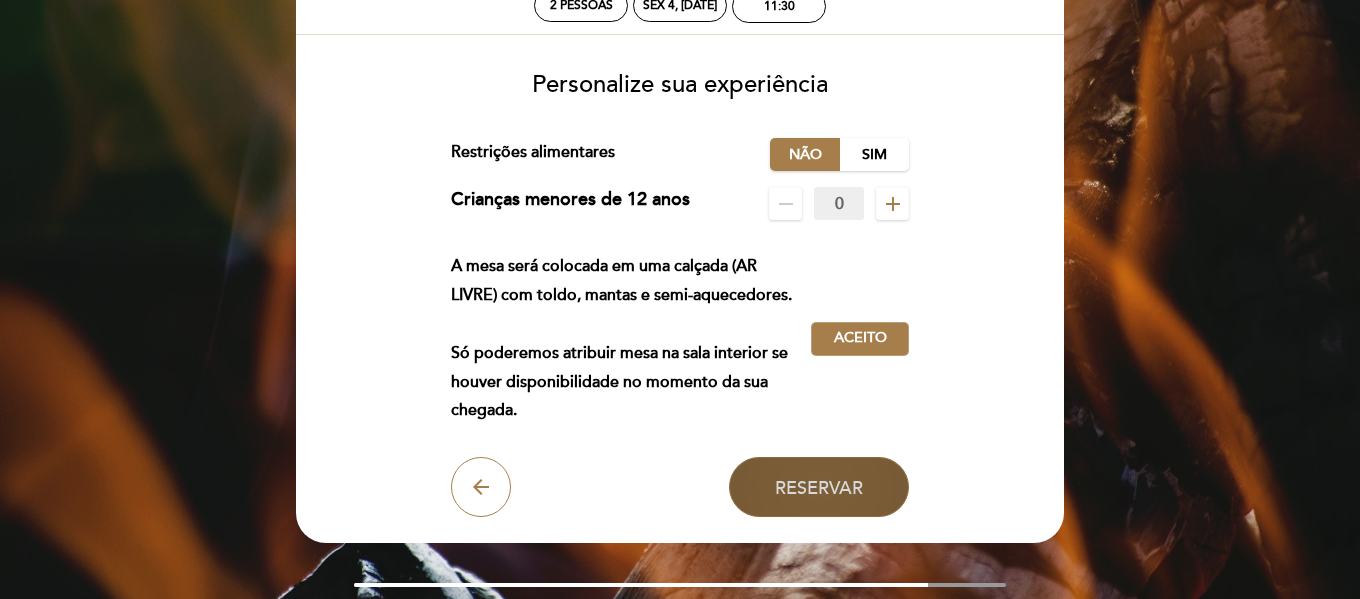 click on "Reservar" at bounding box center [819, 487] 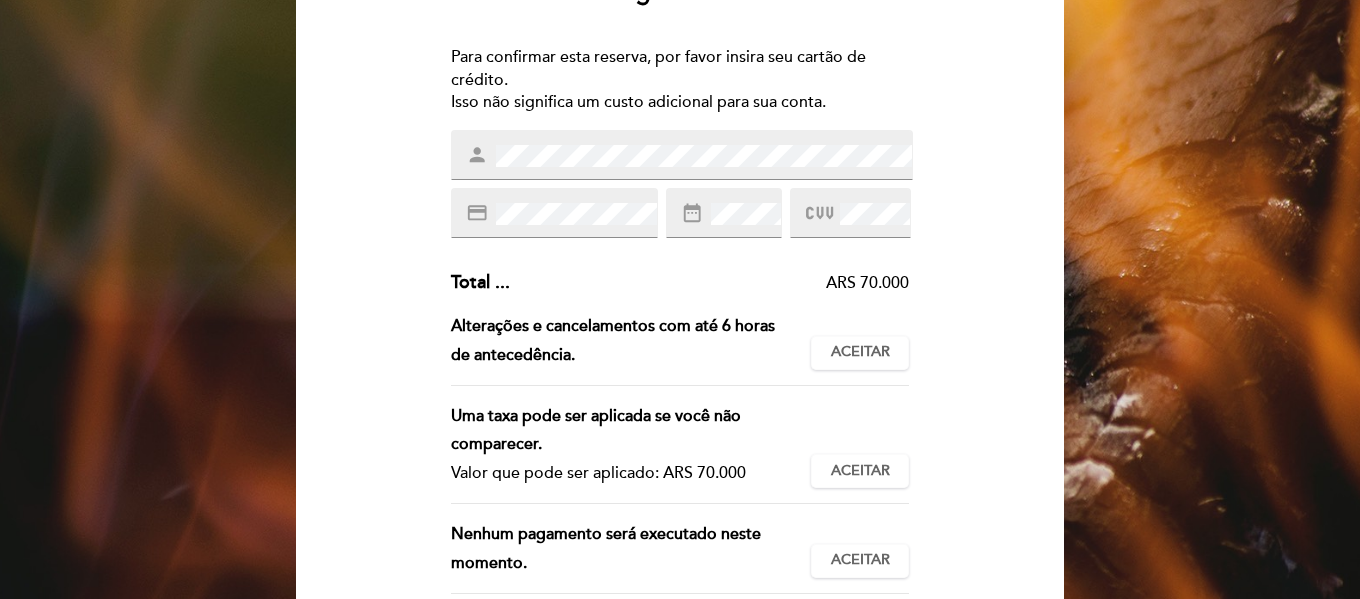 scroll, scrollTop: 240, scrollLeft: 0, axis: vertical 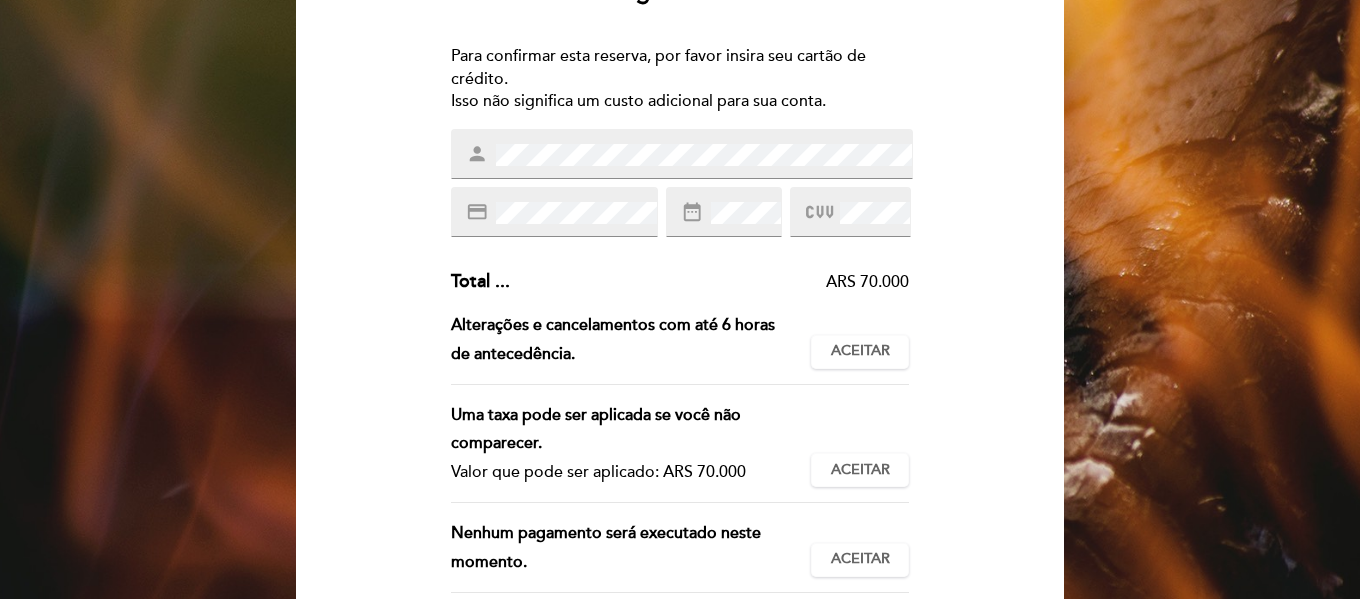 click at bounding box center [574, 213] 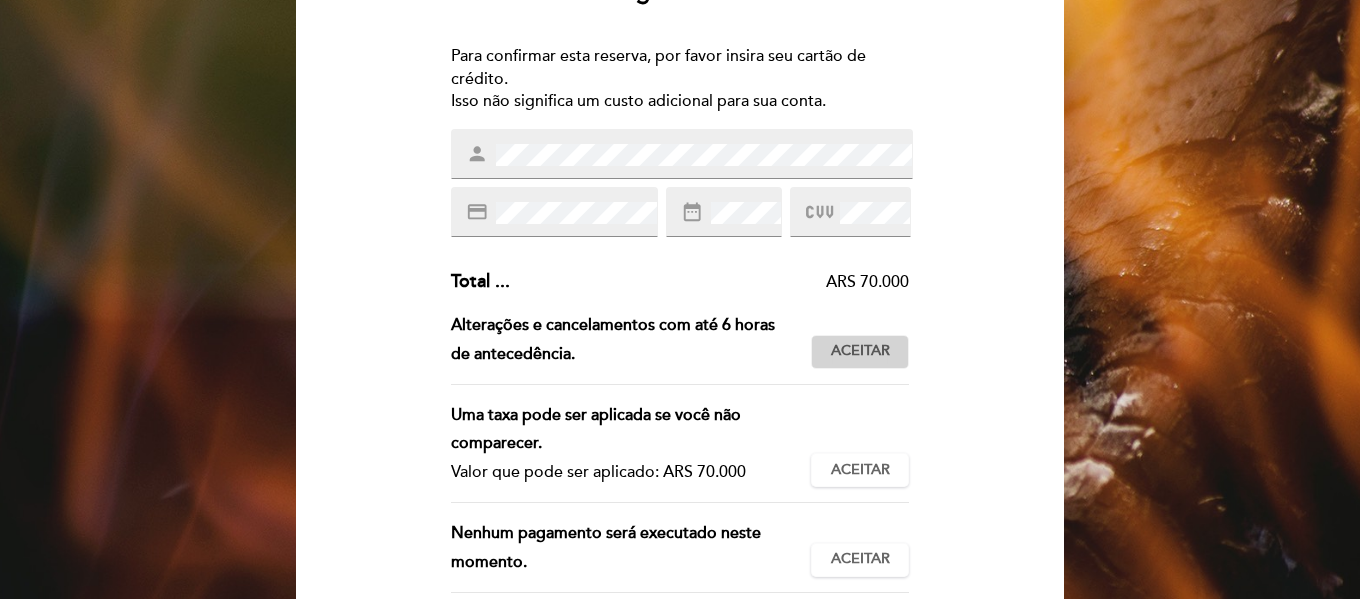 click on "Aceitar" at bounding box center (860, 351) 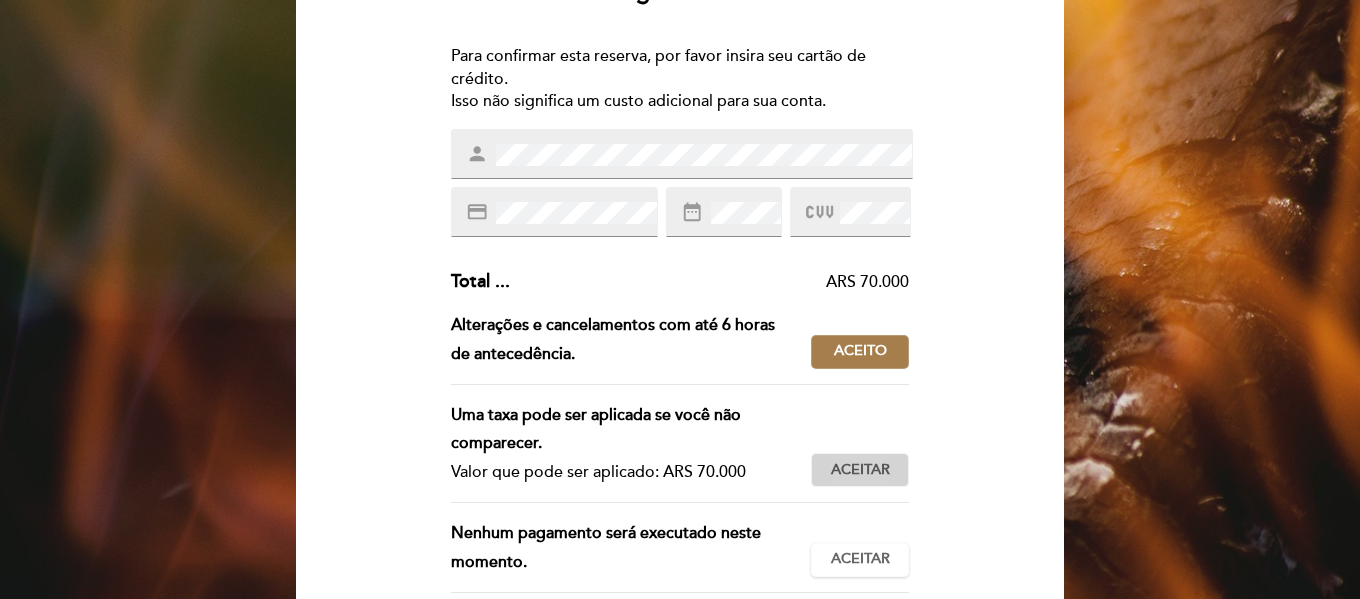 click on "Aceitar" at bounding box center (860, 470) 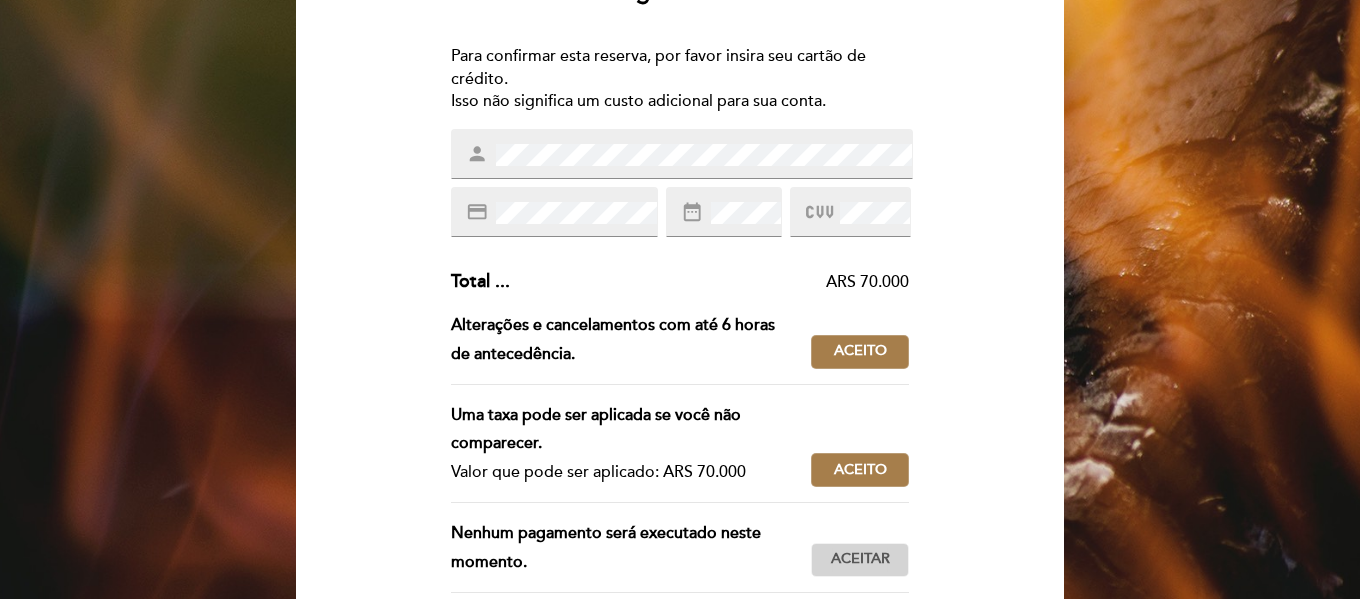 click on "Aceitar" at bounding box center [860, 559] 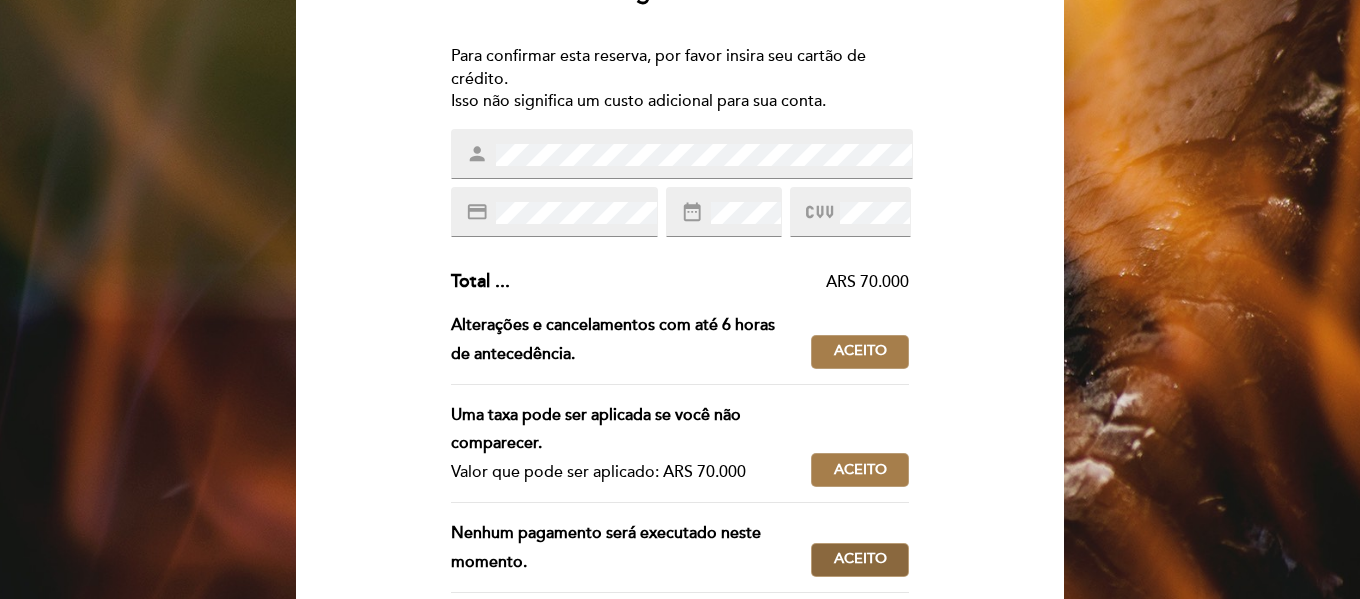 click on "Aceito" at bounding box center (860, 559) 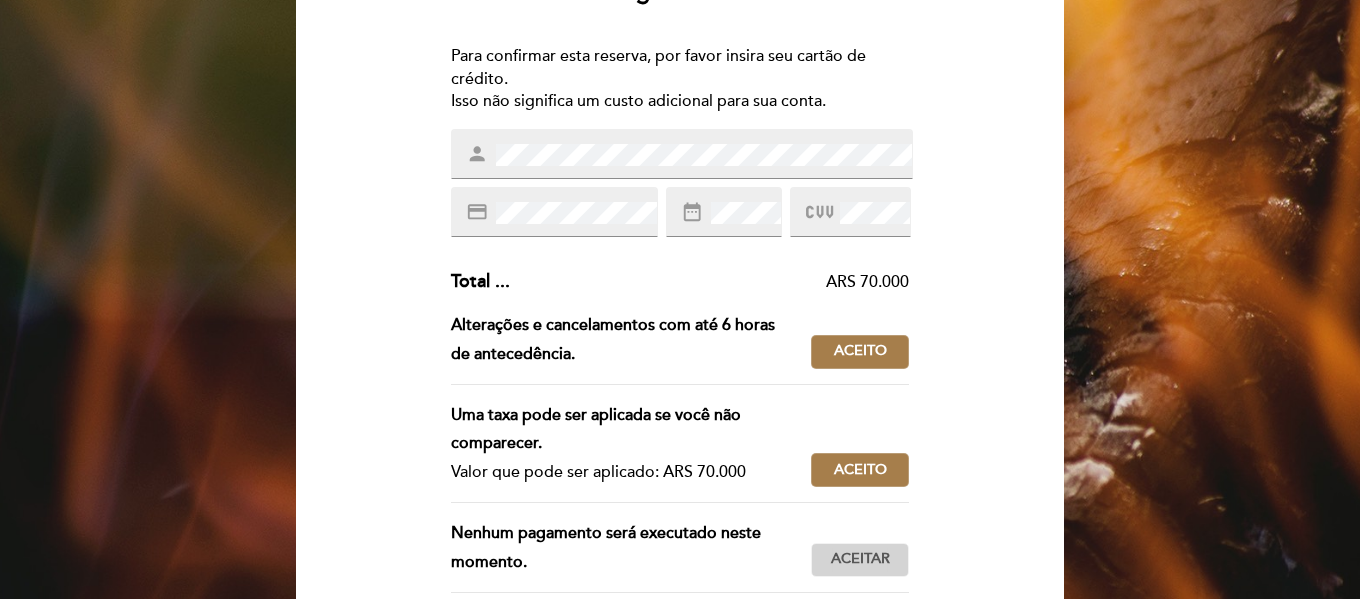 click on "Aceitar" at bounding box center (860, 559) 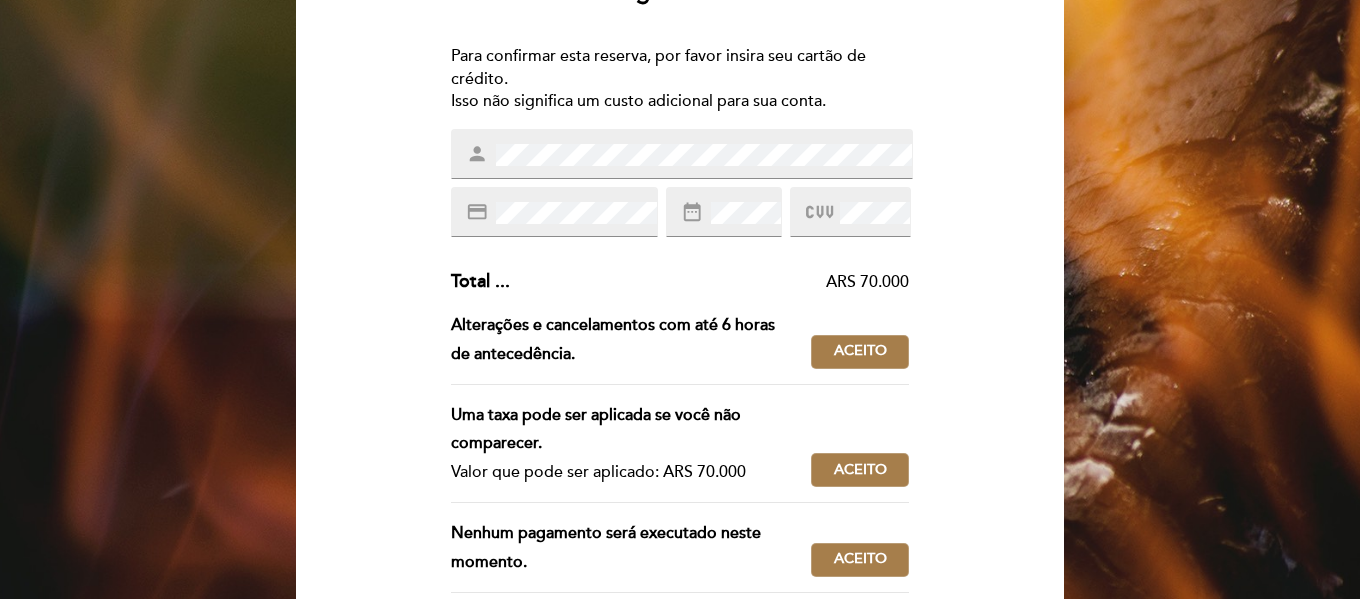 type 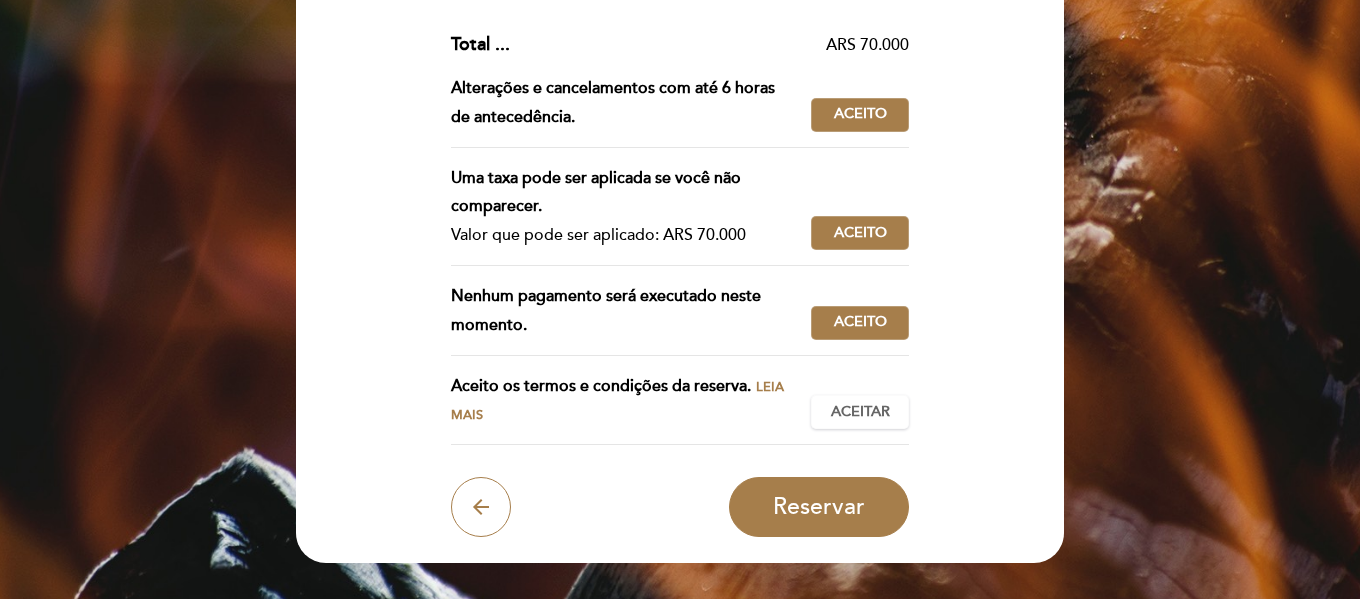 scroll, scrollTop: 480, scrollLeft: 0, axis: vertical 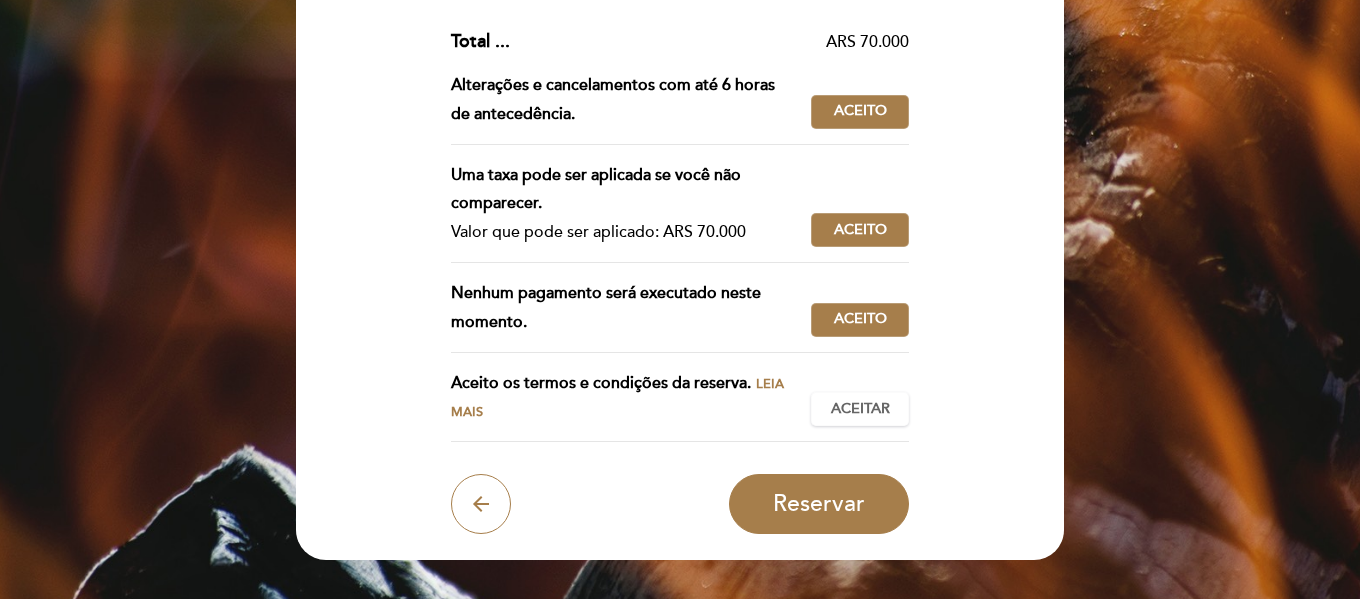 click on "Leia mais" at bounding box center (617, 398) 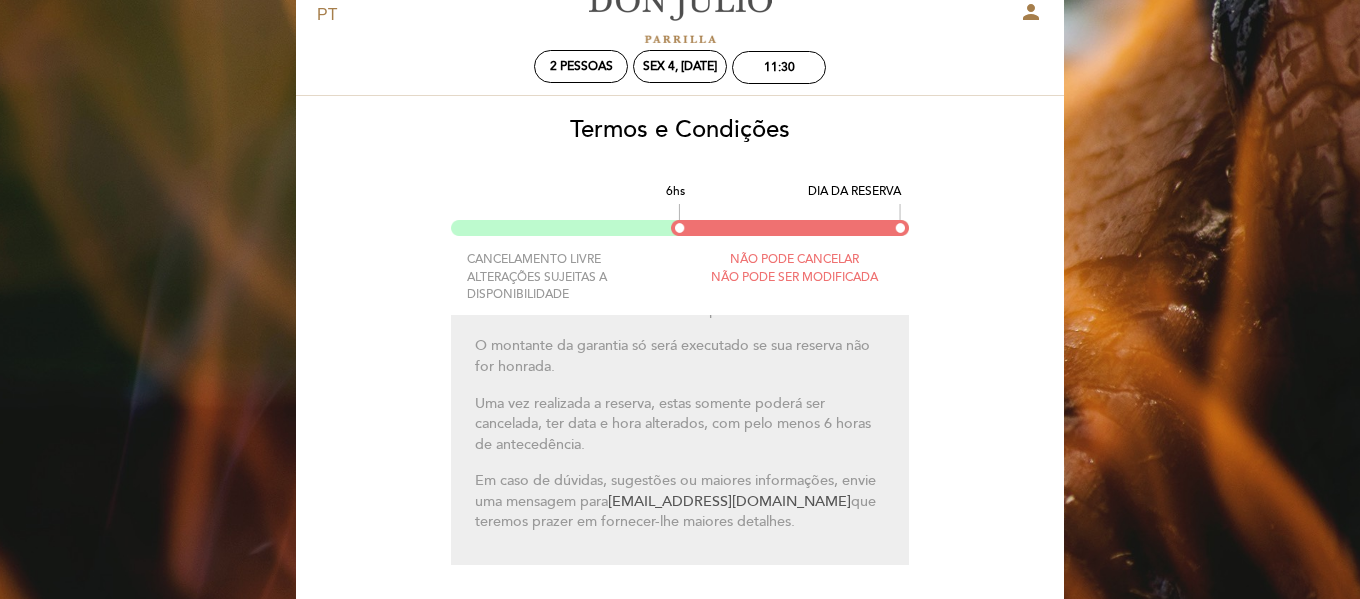 scroll, scrollTop: 0, scrollLeft: 0, axis: both 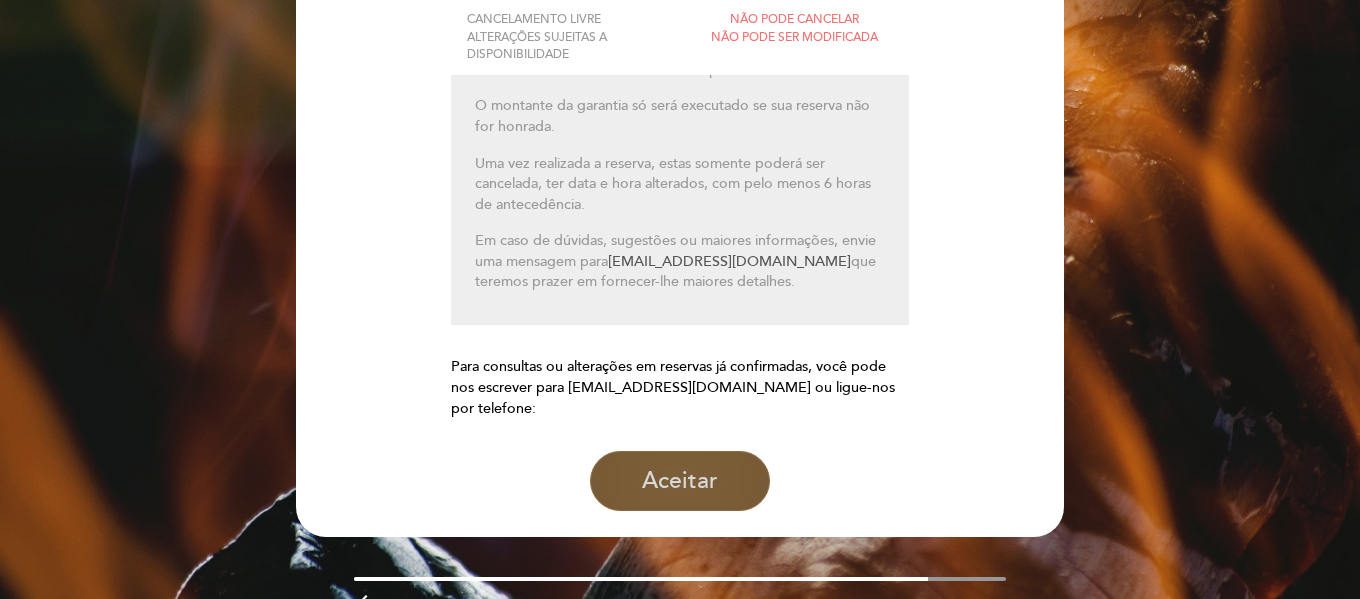 click on "Aceitar" at bounding box center [680, 481] 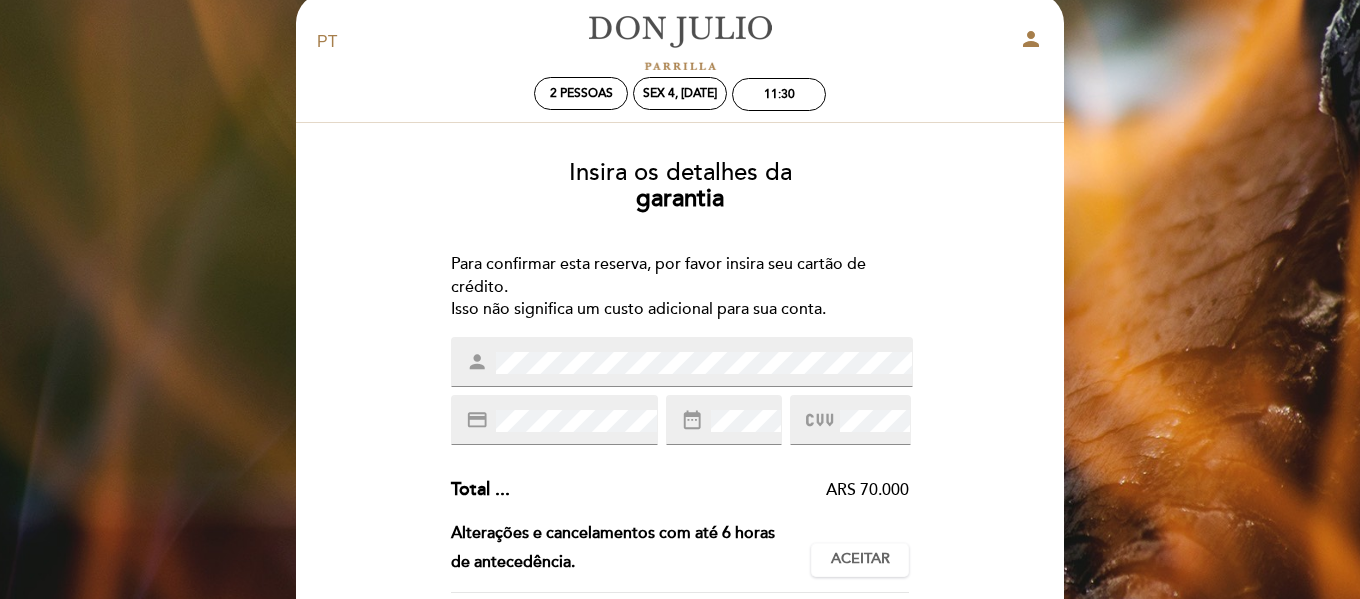 scroll, scrollTop: 0, scrollLeft: 0, axis: both 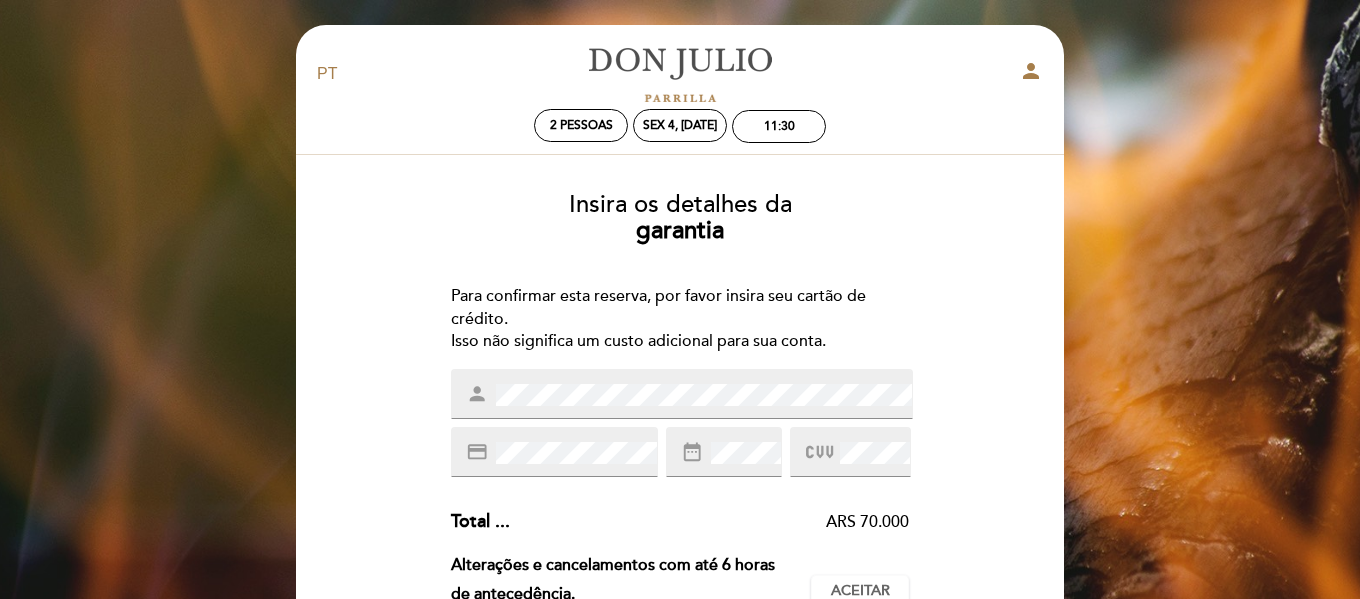 drag, startPoint x: 996, startPoint y: 410, endPoint x: 993, endPoint y: 433, distance: 23.194826 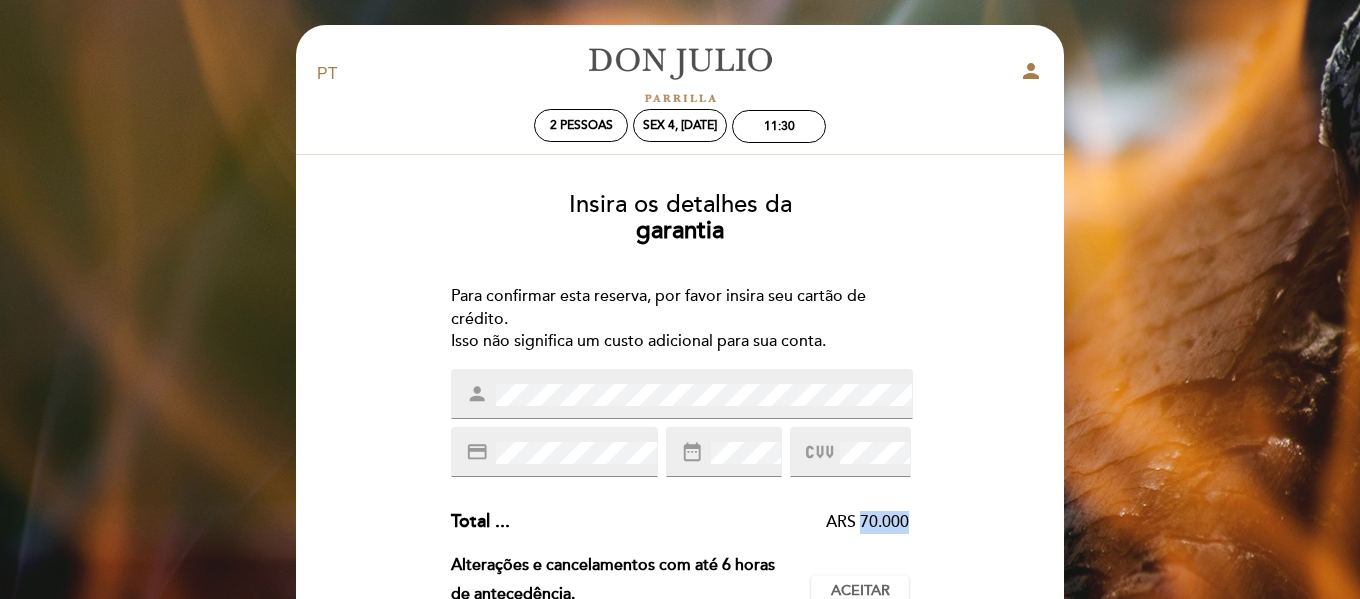 click on "ARS 70.000" at bounding box center [710, 522] 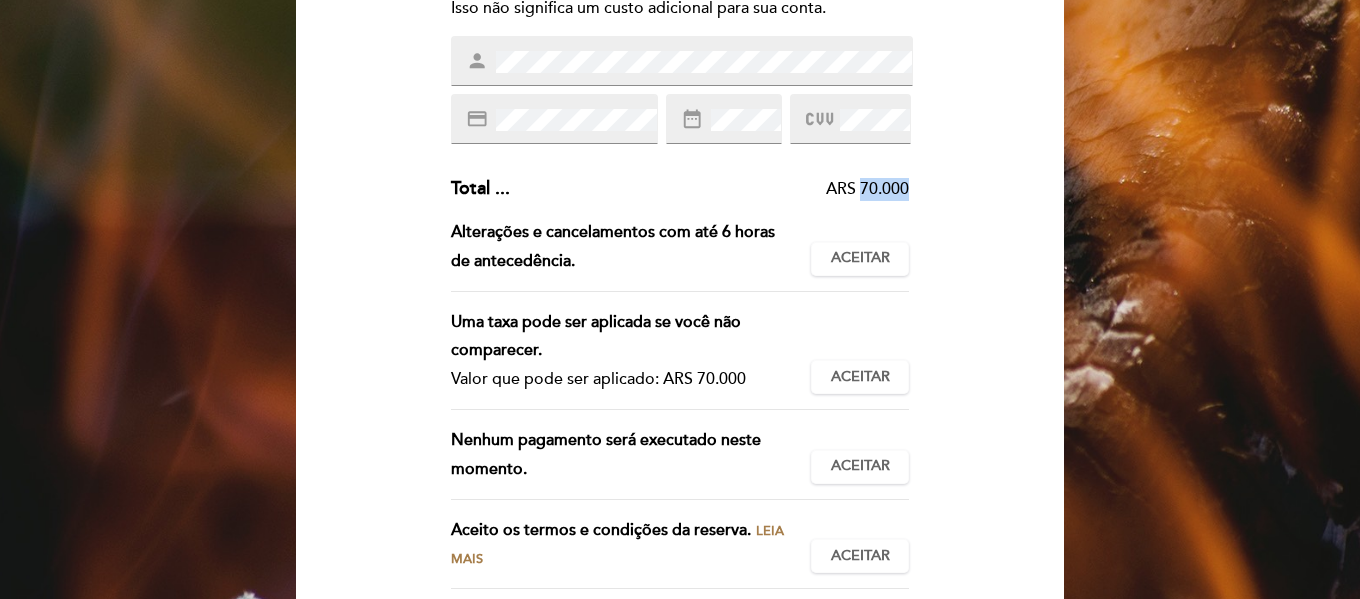 scroll, scrollTop: 480, scrollLeft: 0, axis: vertical 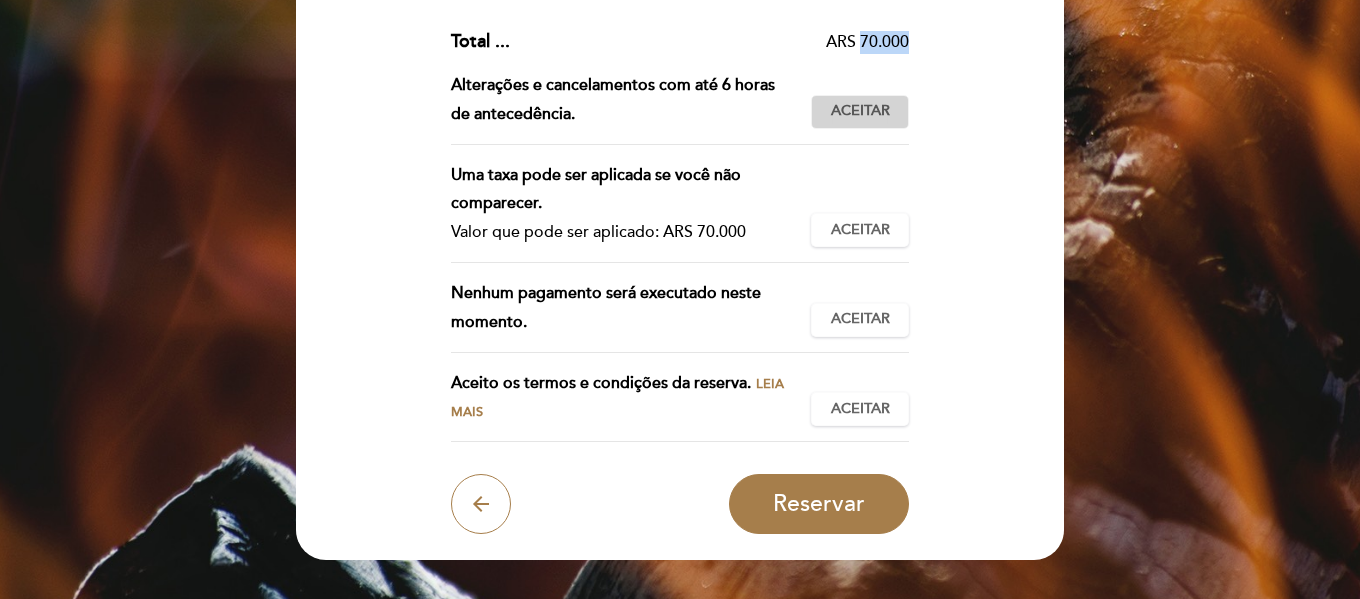 click on "Aceitar" at bounding box center [860, 111] 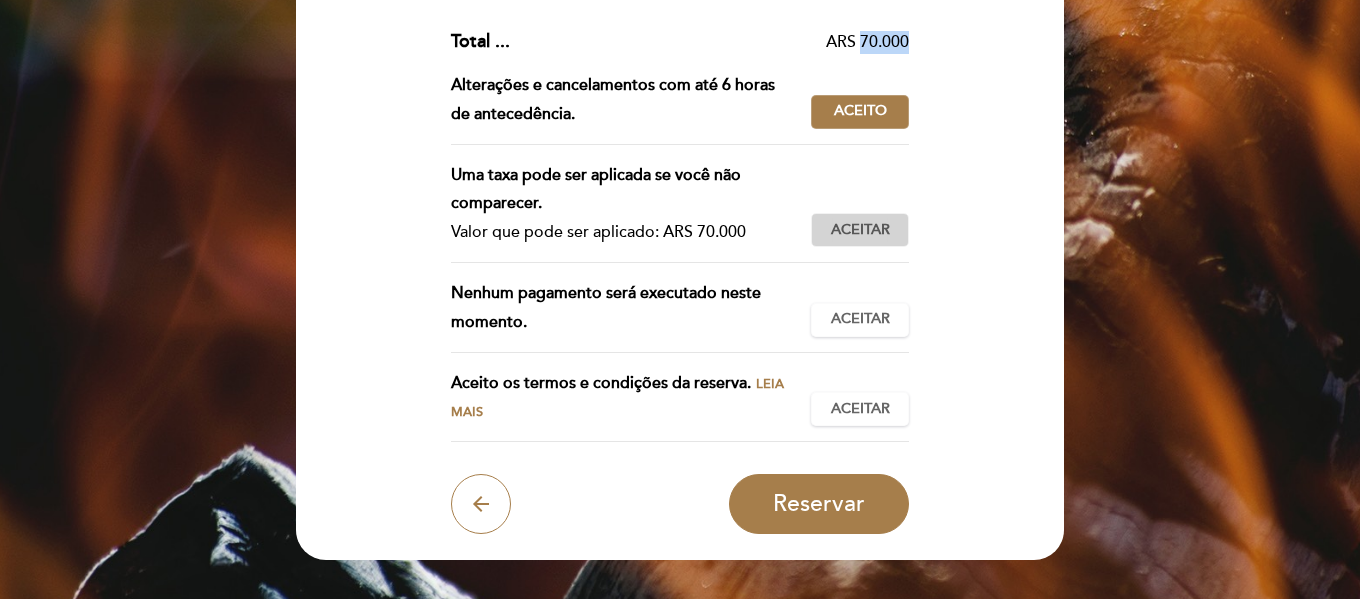 click on "Aceitar" at bounding box center [860, 230] 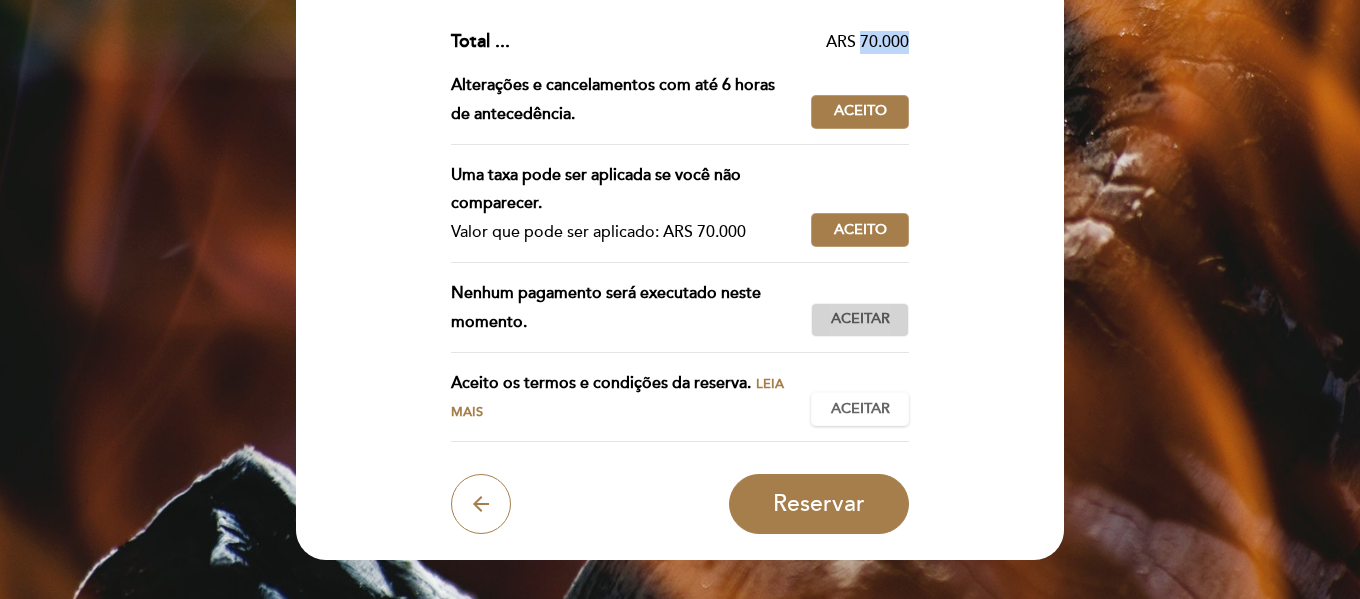 click on "Aceitar" at bounding box center (860, 319) 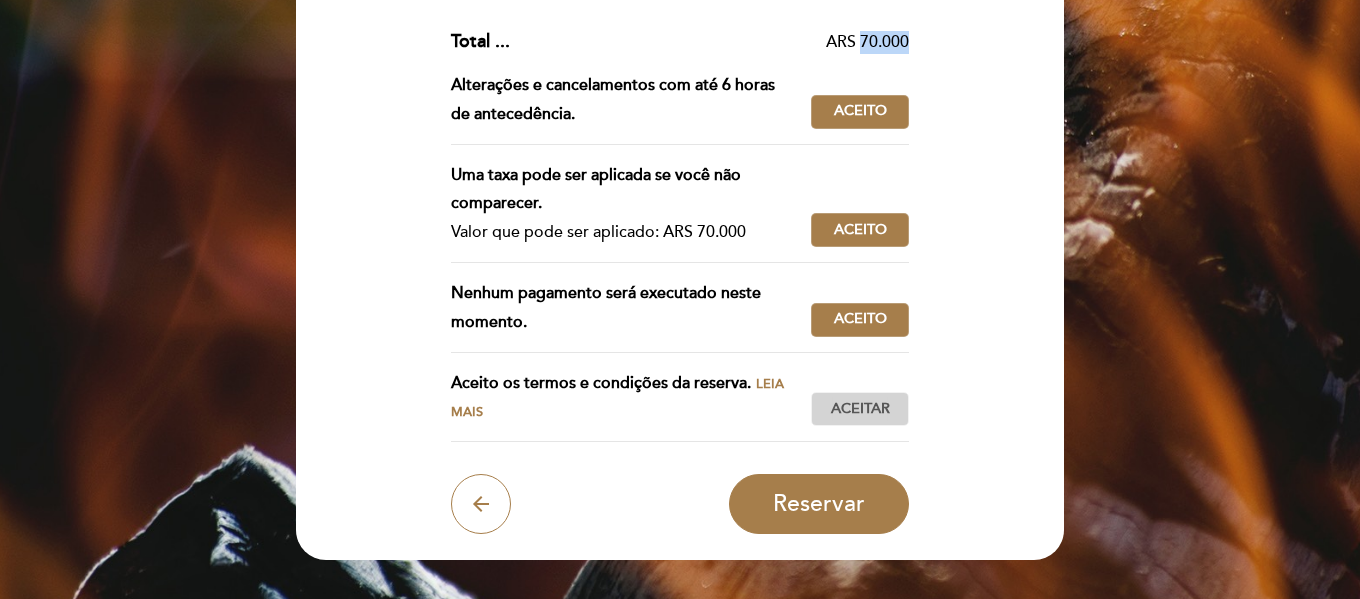 click on "Aceitar
Aceito" at bounding box center [860, 409] 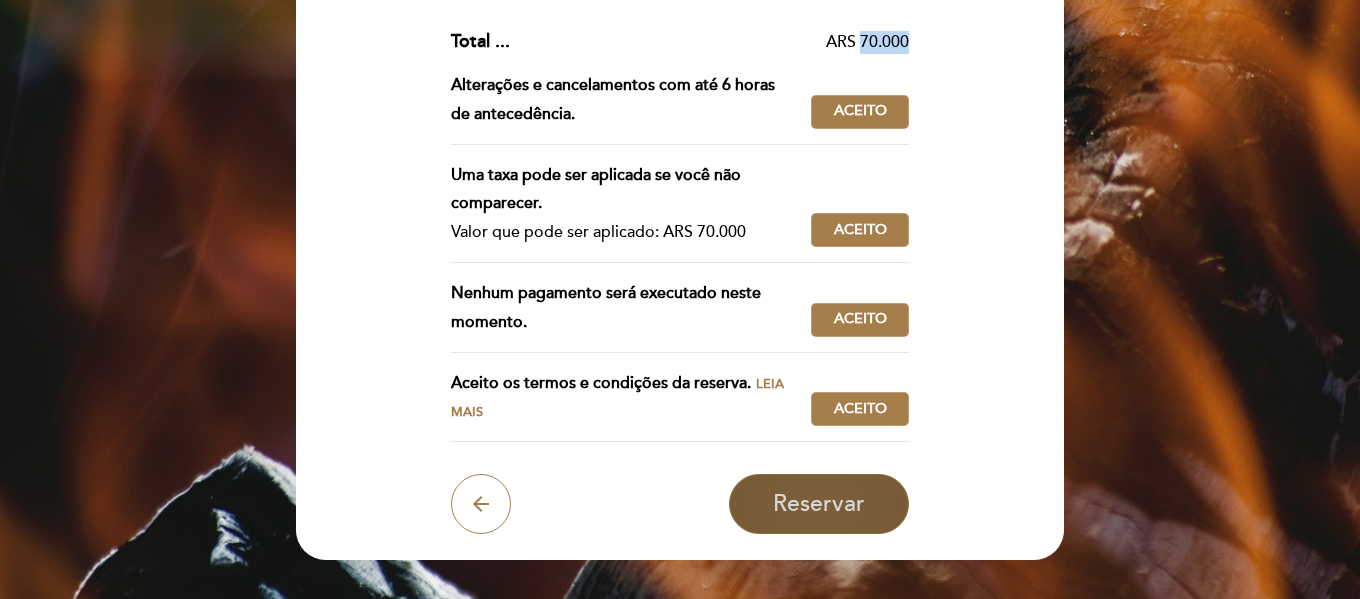 click on "Reservar" at bounding box center [819, 504] 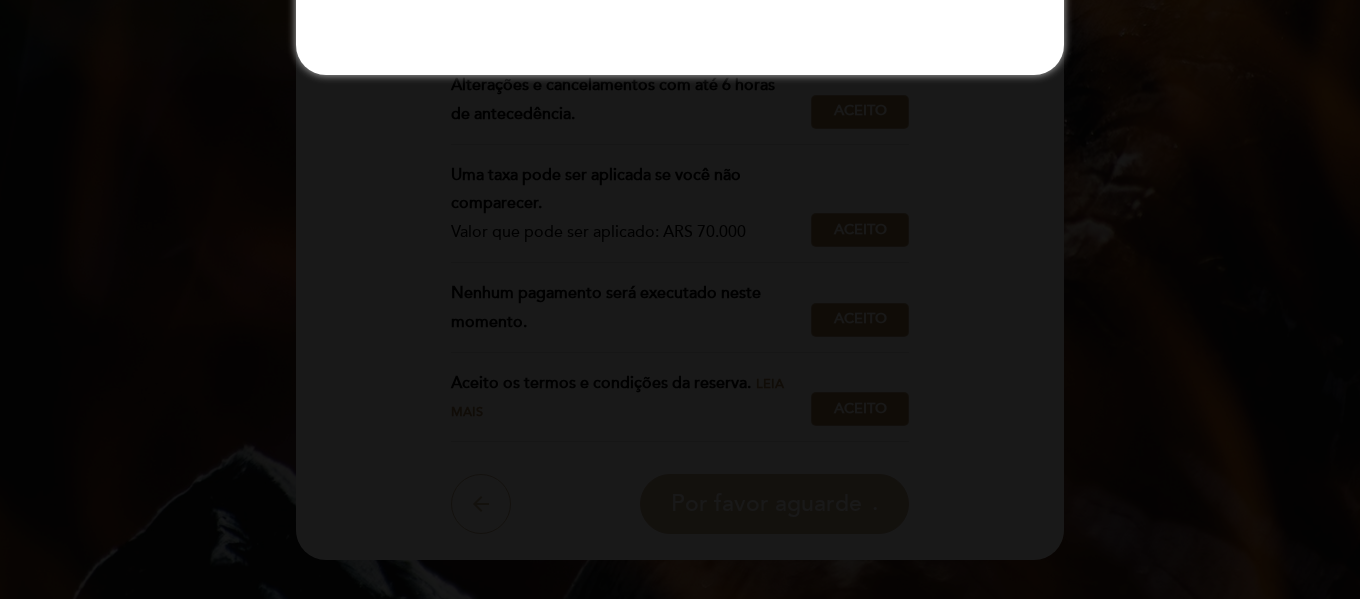 scroll, scrollTop: 0, scrollLeft: 0, axis: both 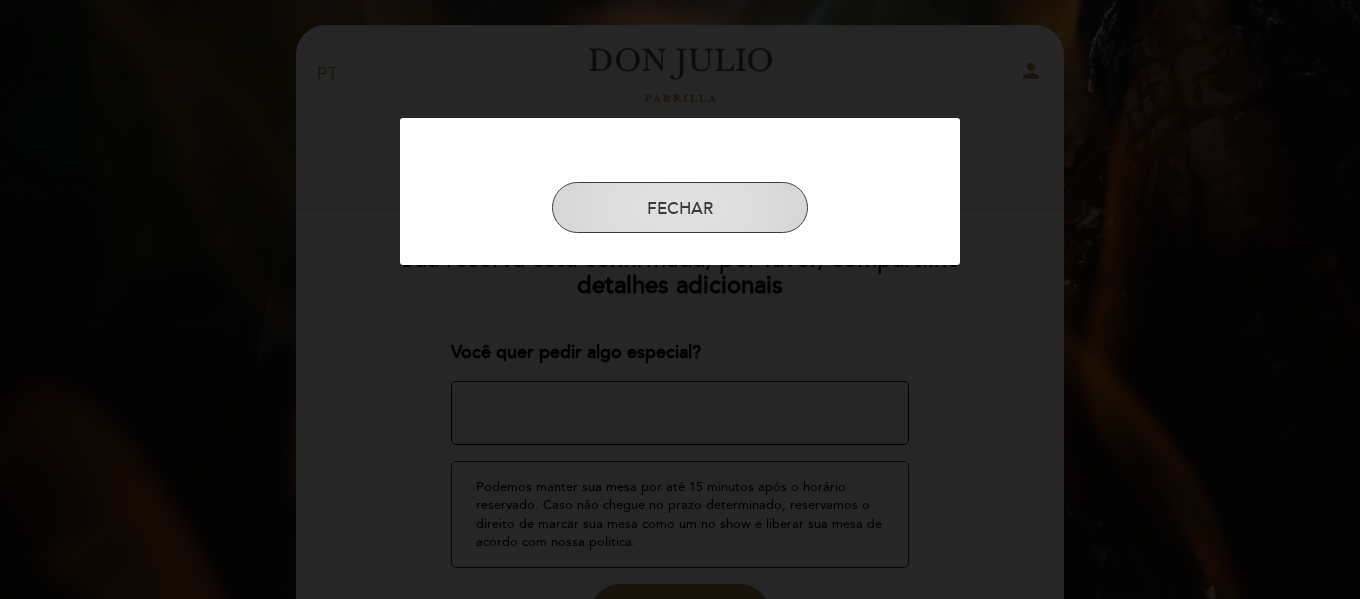 click on "FECHAR" at bounding box center (680, 208) 